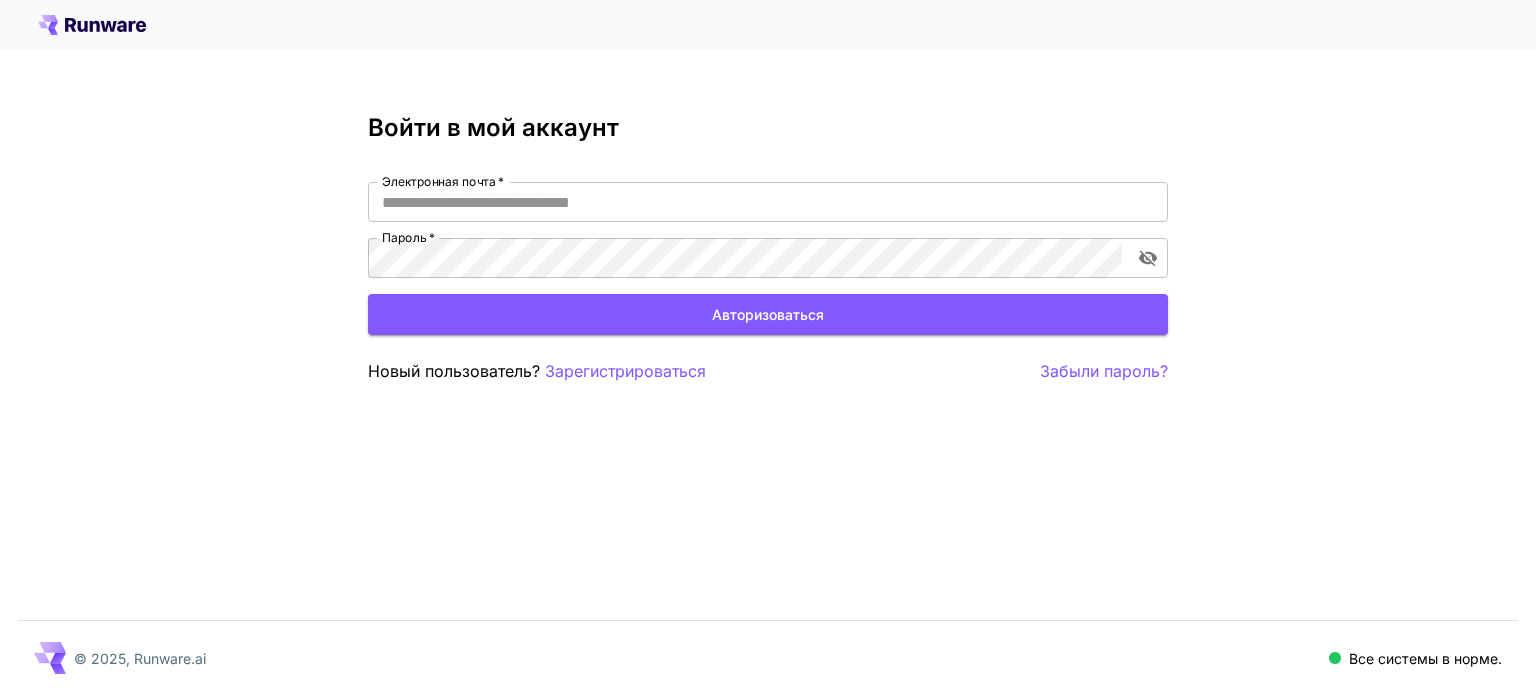 scroll, scrollTop: 0, scrollLeft: 0, axis: both 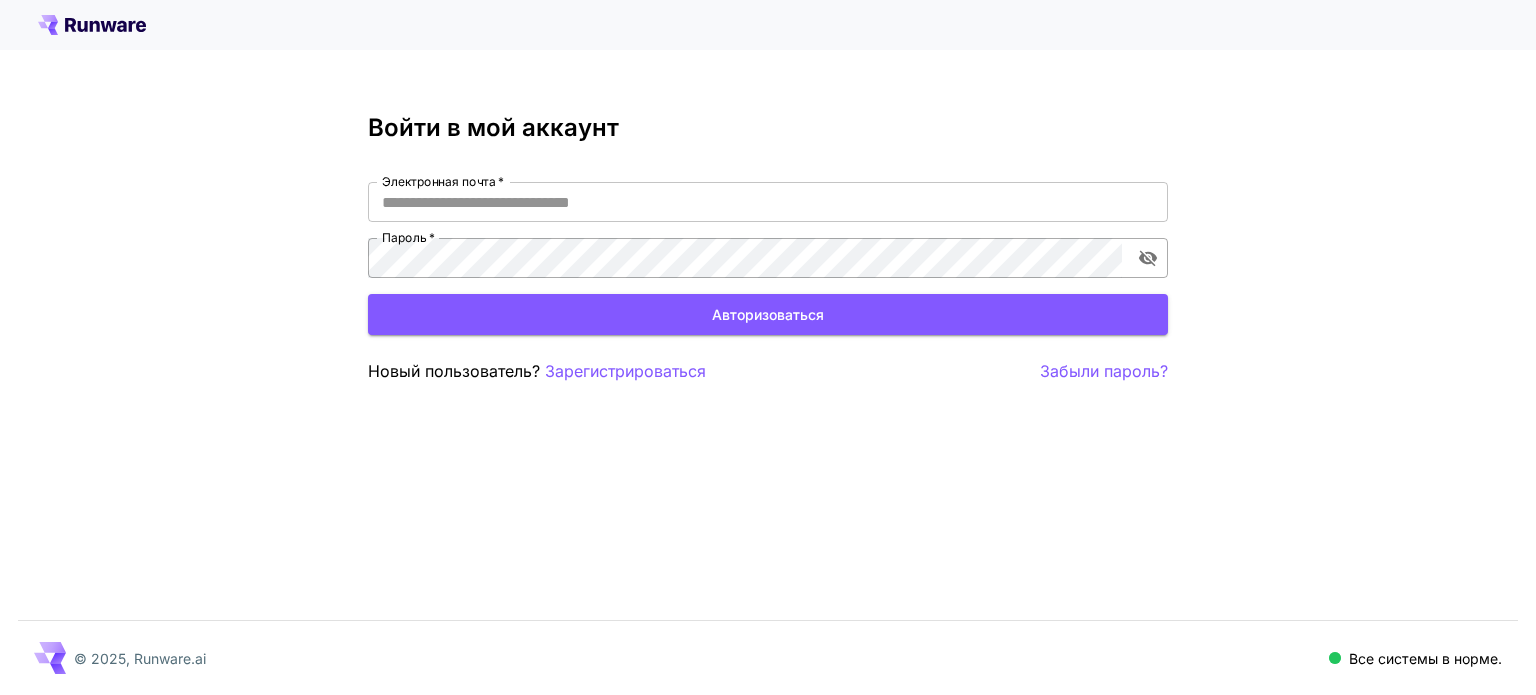 type on "**********" 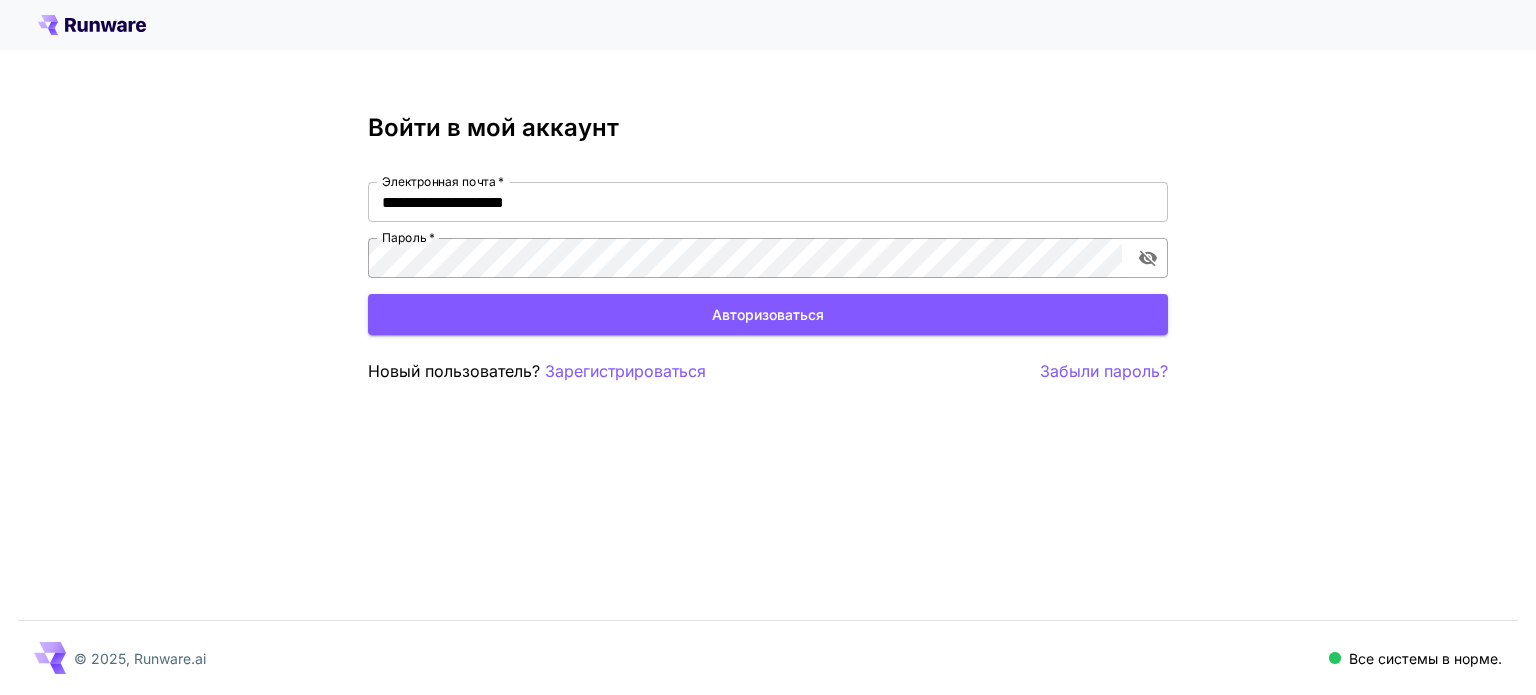 click 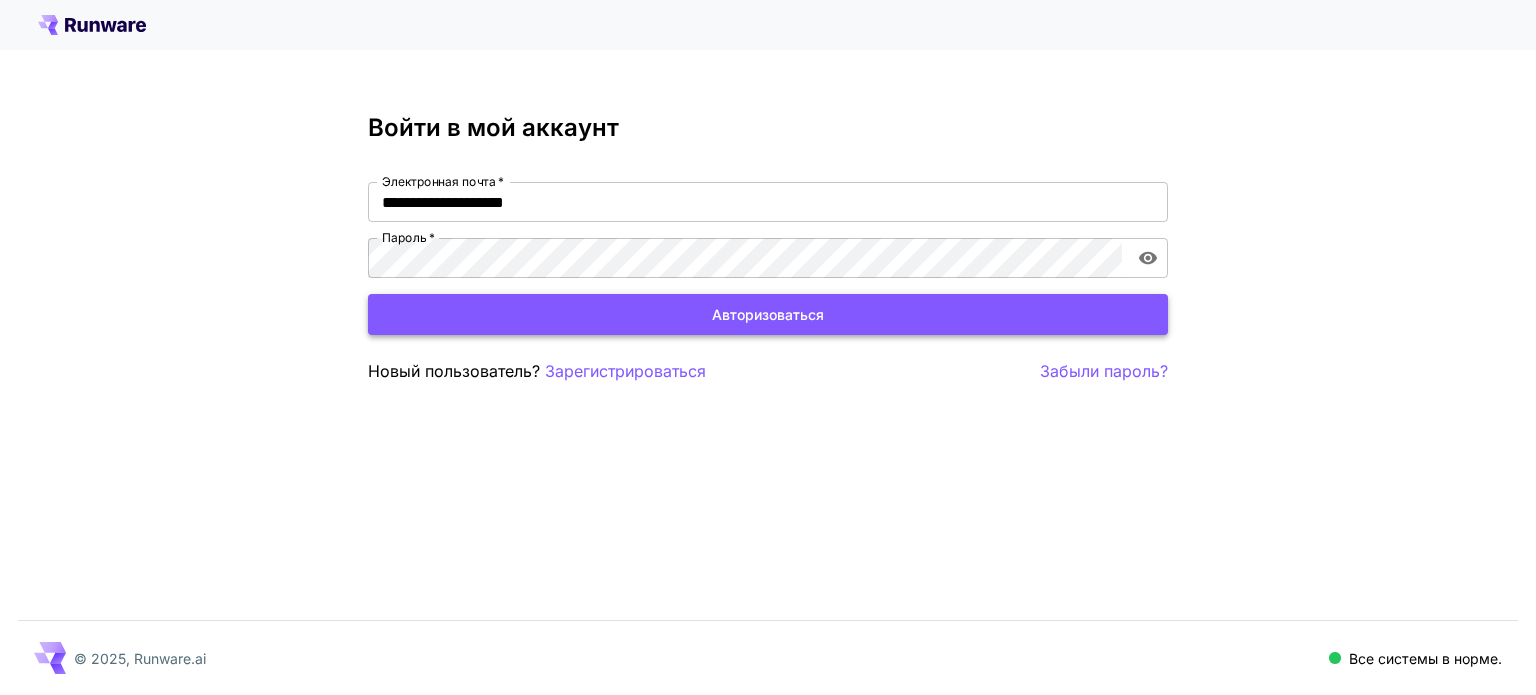 click on "Авторизоваться" at bounding box center (768, 314) 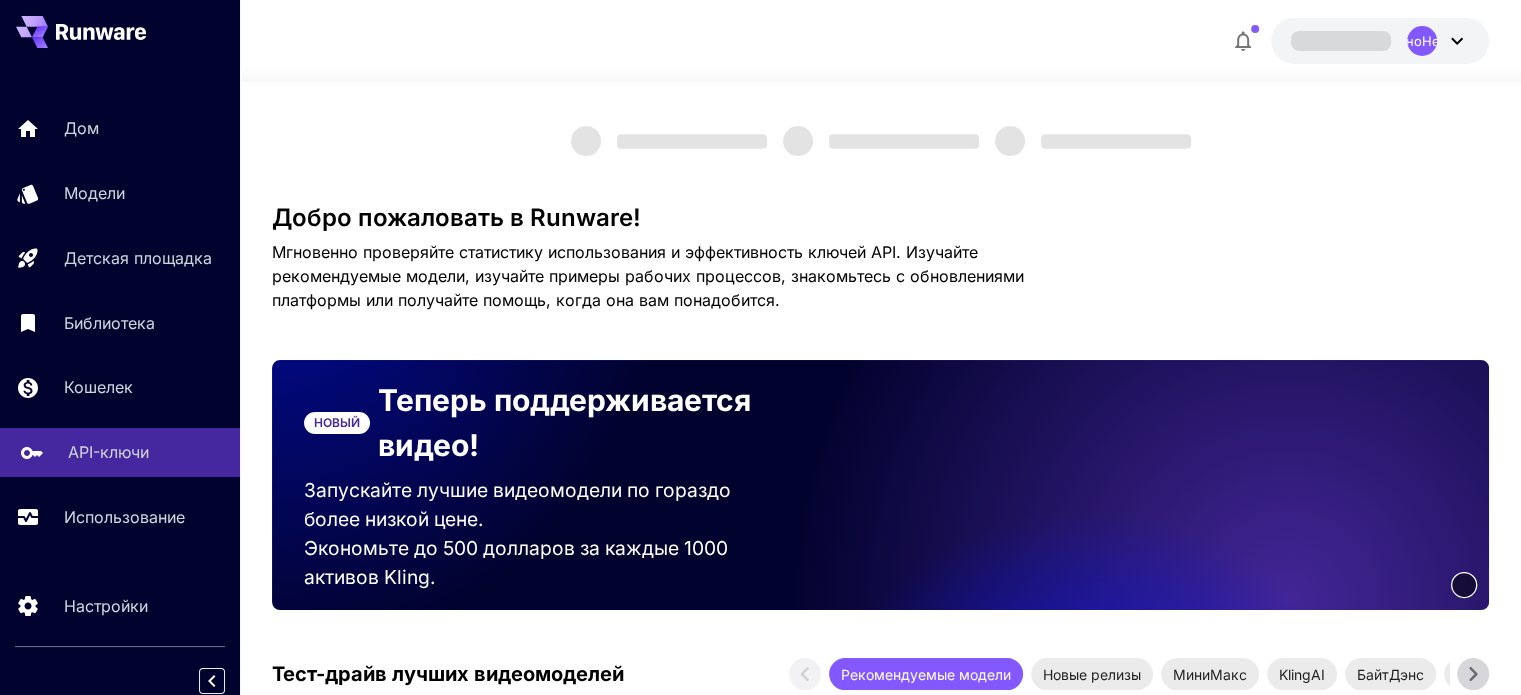 click on "API-ключи" at bounding box center (146, 452) 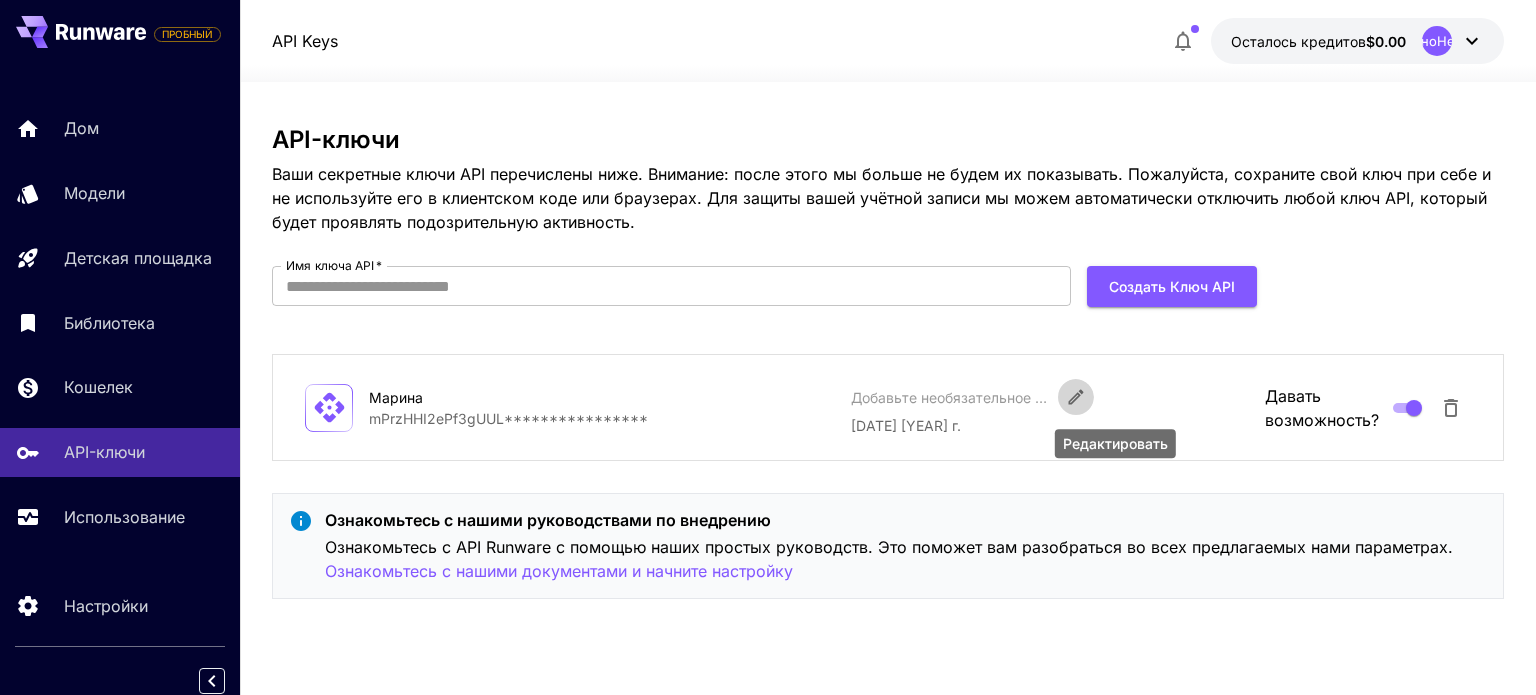 click 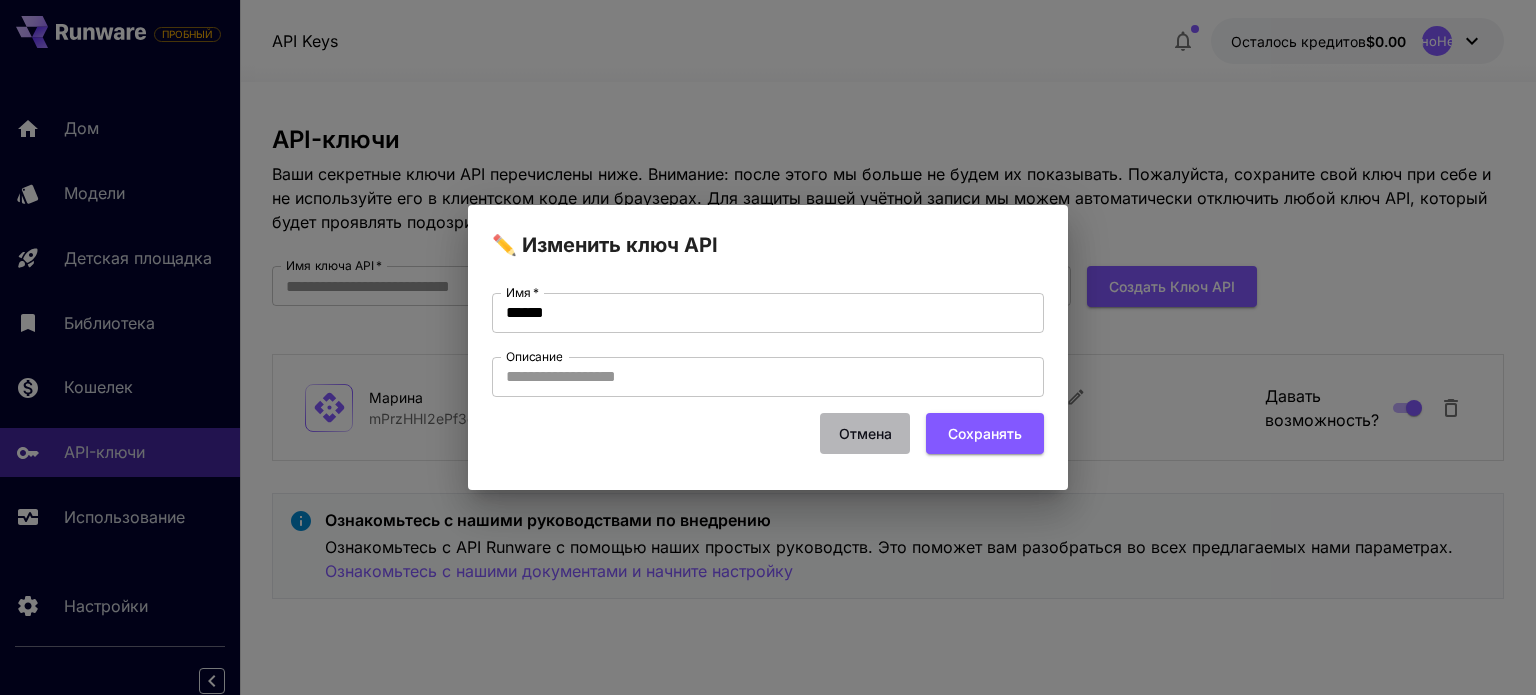 click on "Отмена" at bounding box center (865, 433) 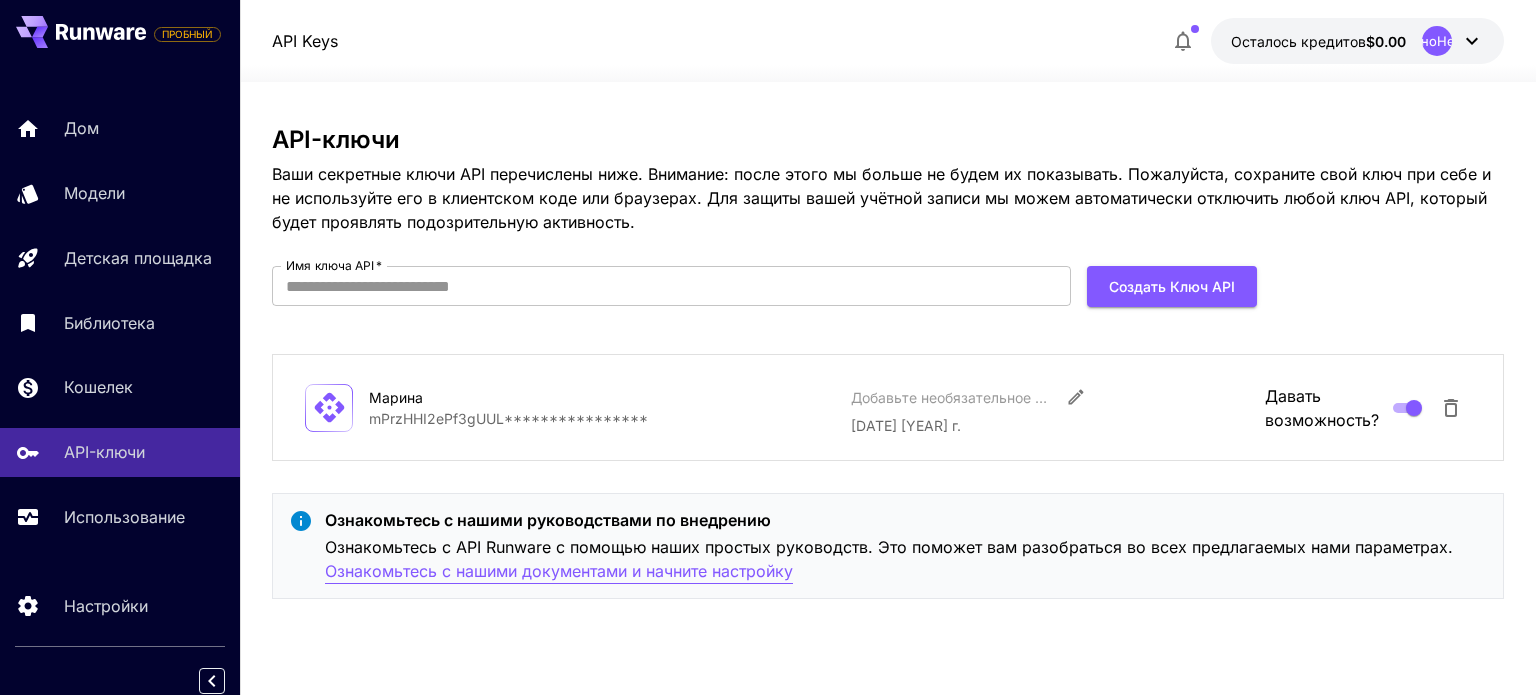 click on "Ознакомьтесь с нашими документами и начните настройку" at bounding box center [559, 571] 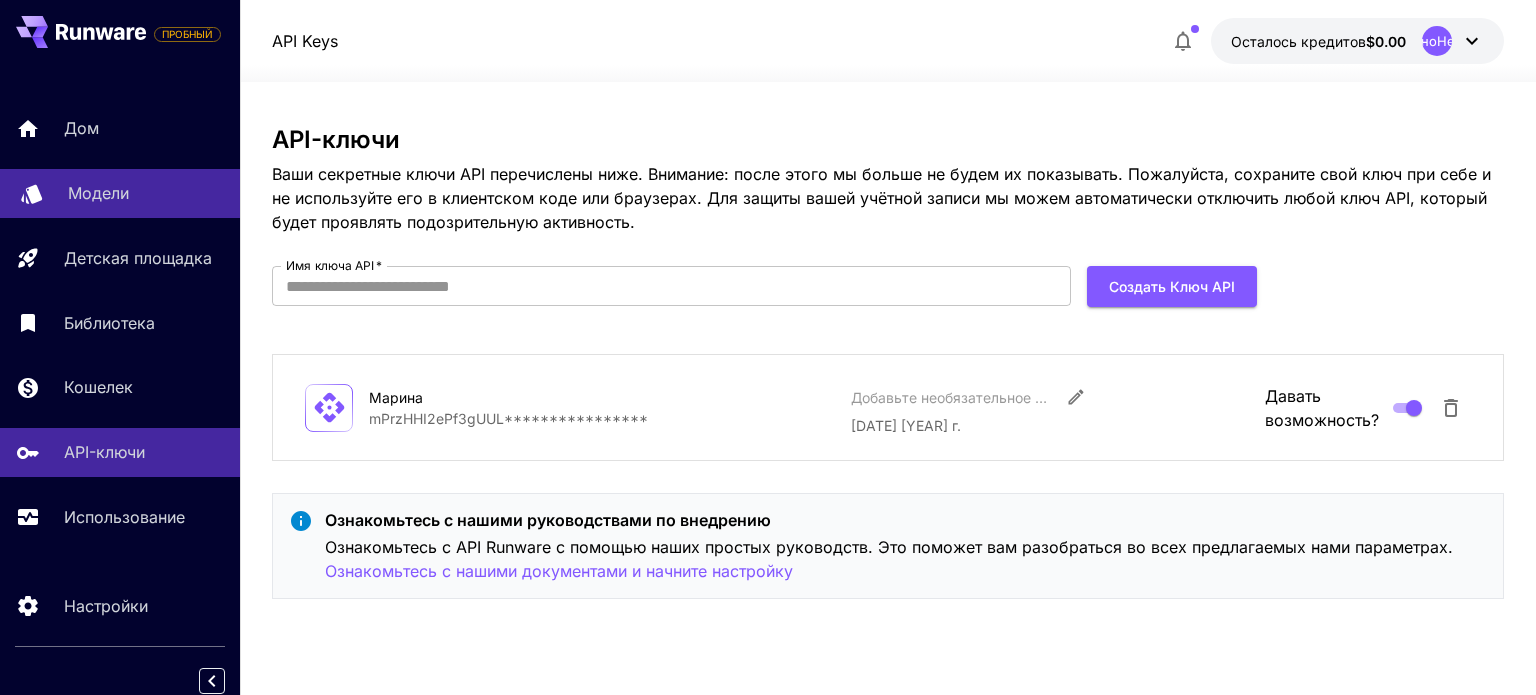 click on "Модели" at bounding box center [98, 193] 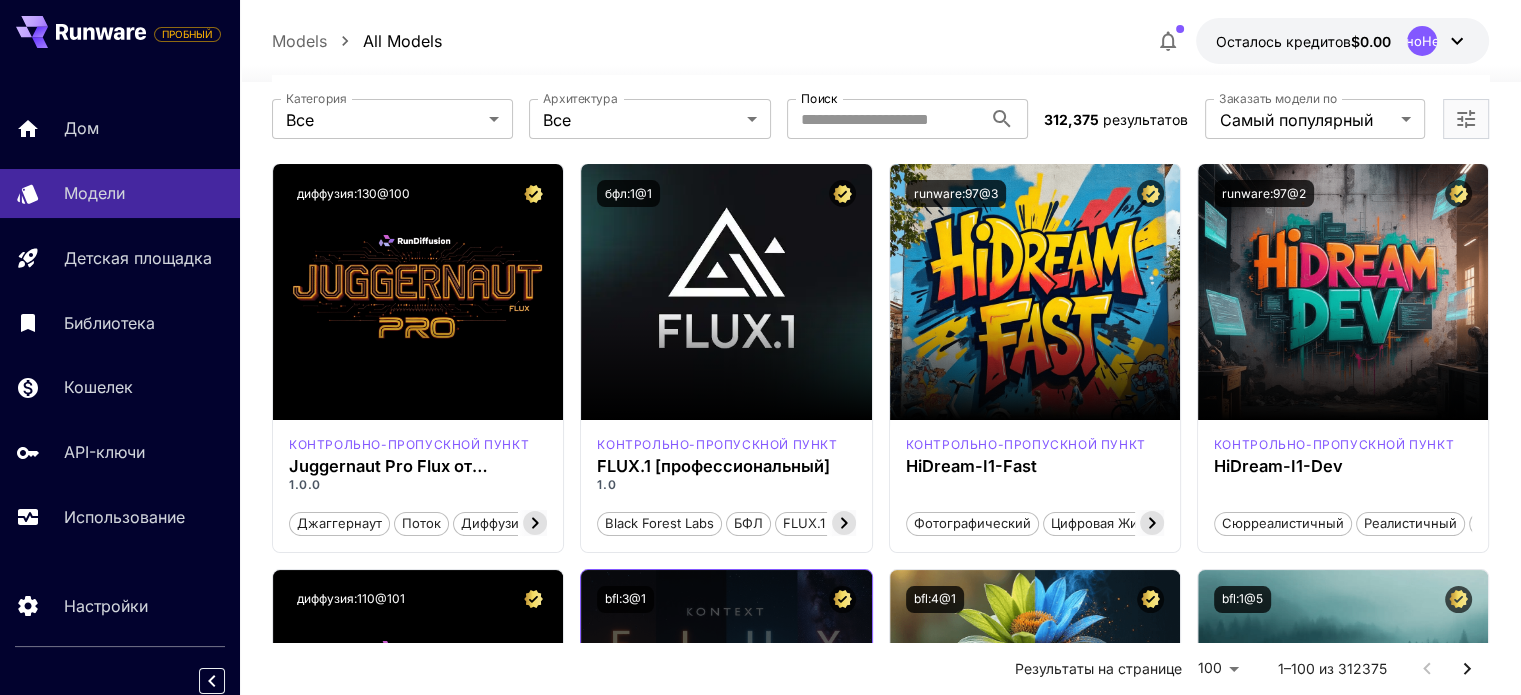 scroll, scrollTop: 0, scrollLeft: 0, axis: both 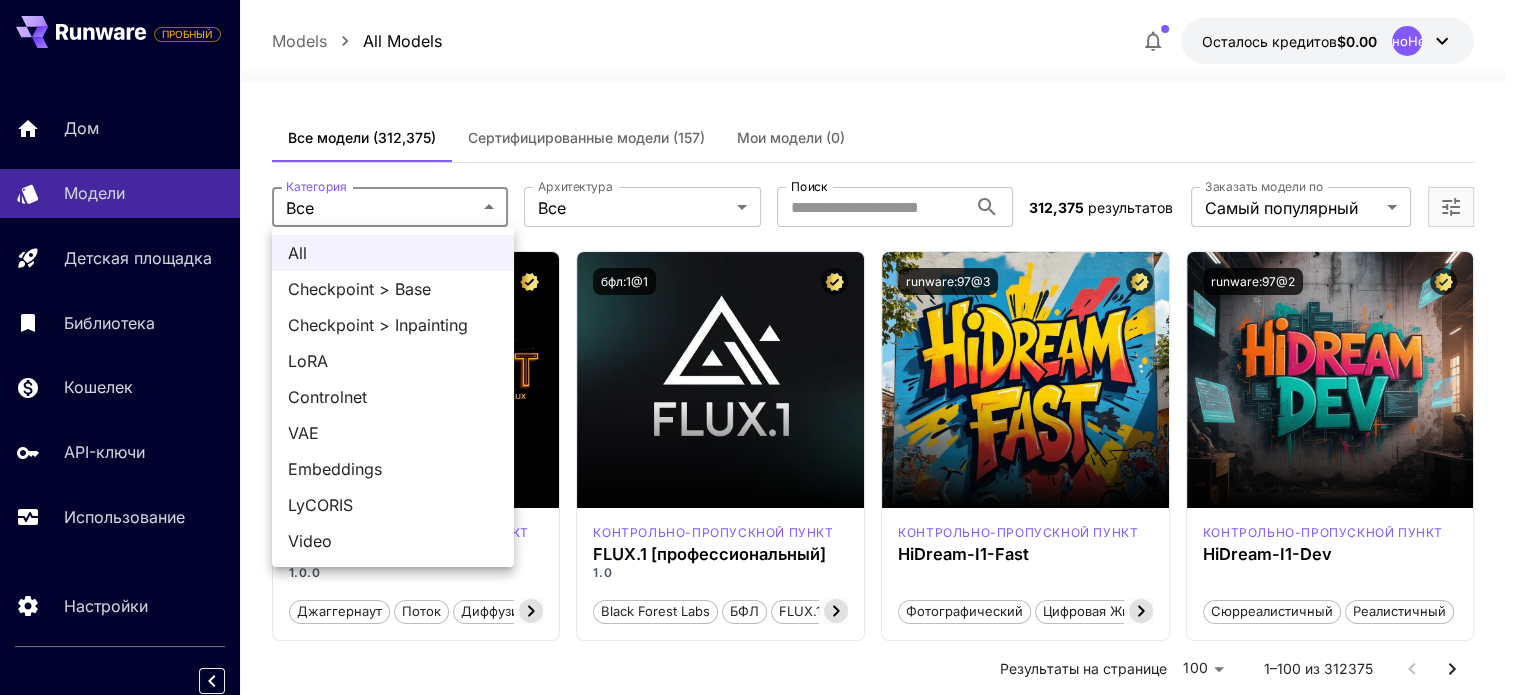 click on "**********" at bounding box center [760, 9348] 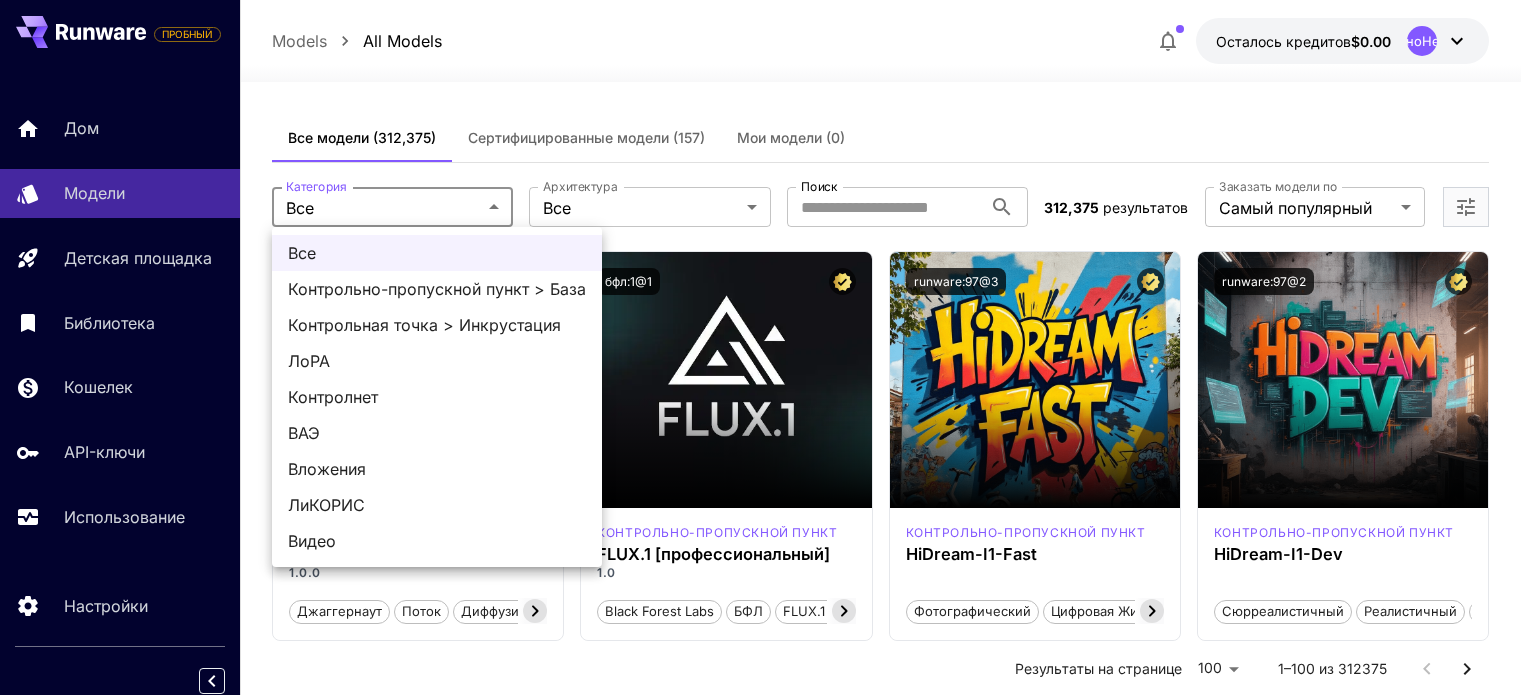 click at bounding box center (768, 347) 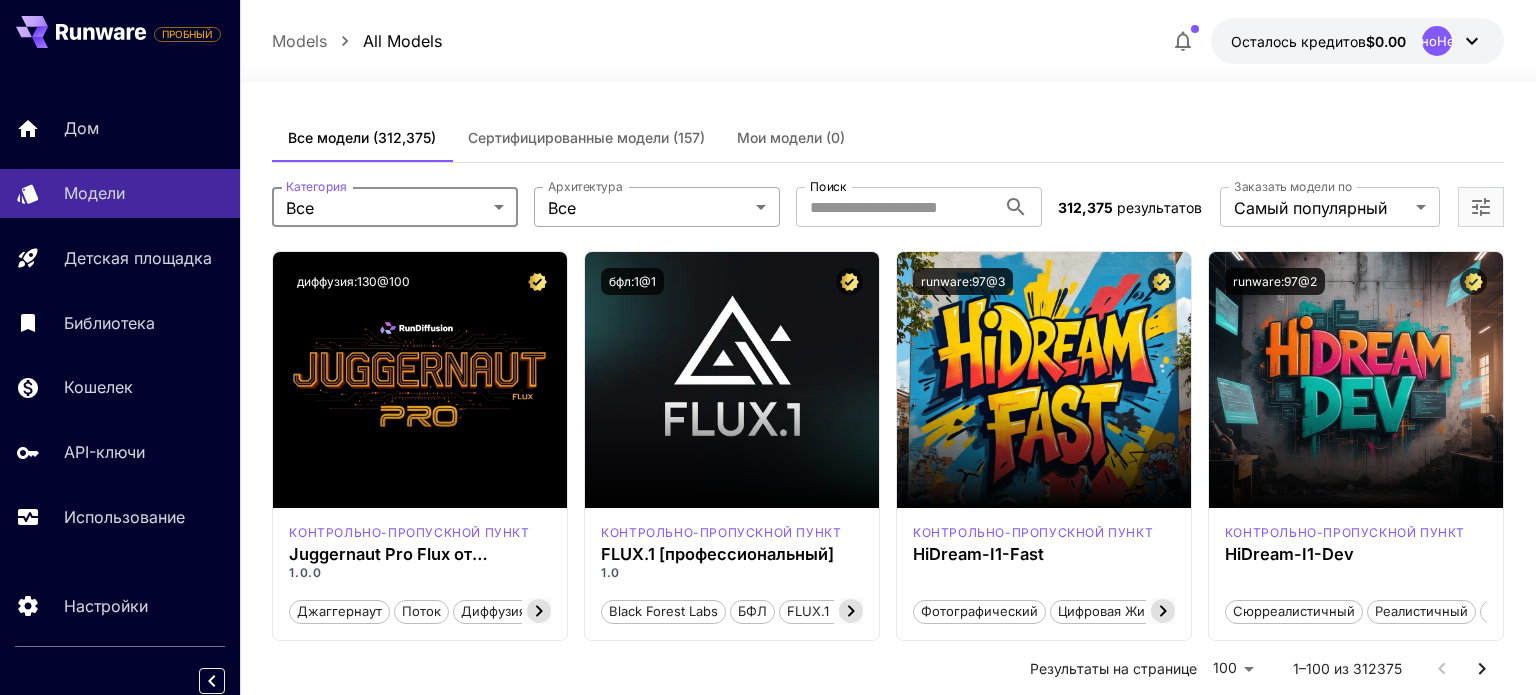 click on "**********" at bounding box center (768, 9348) 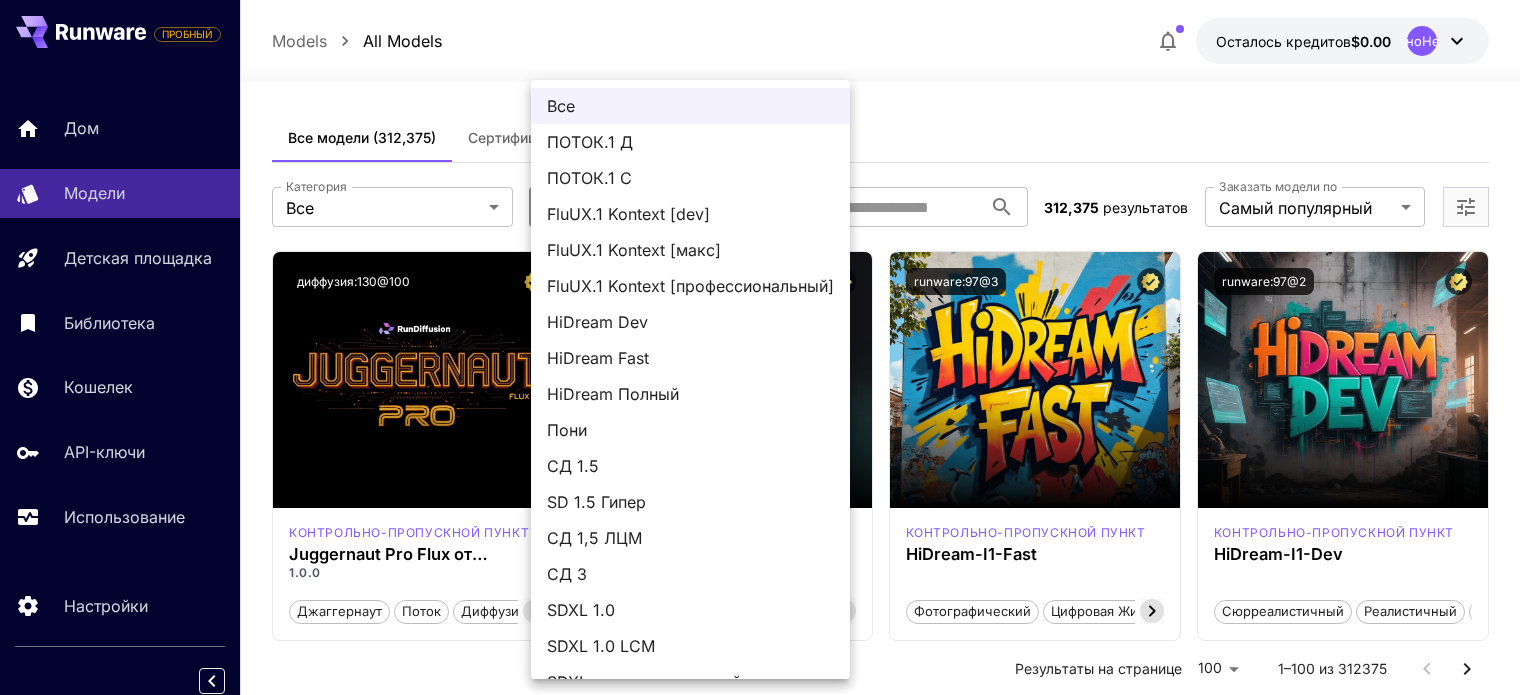 click on "FluUX.1 Kontext [dev]" at bounding box center [628, 214] 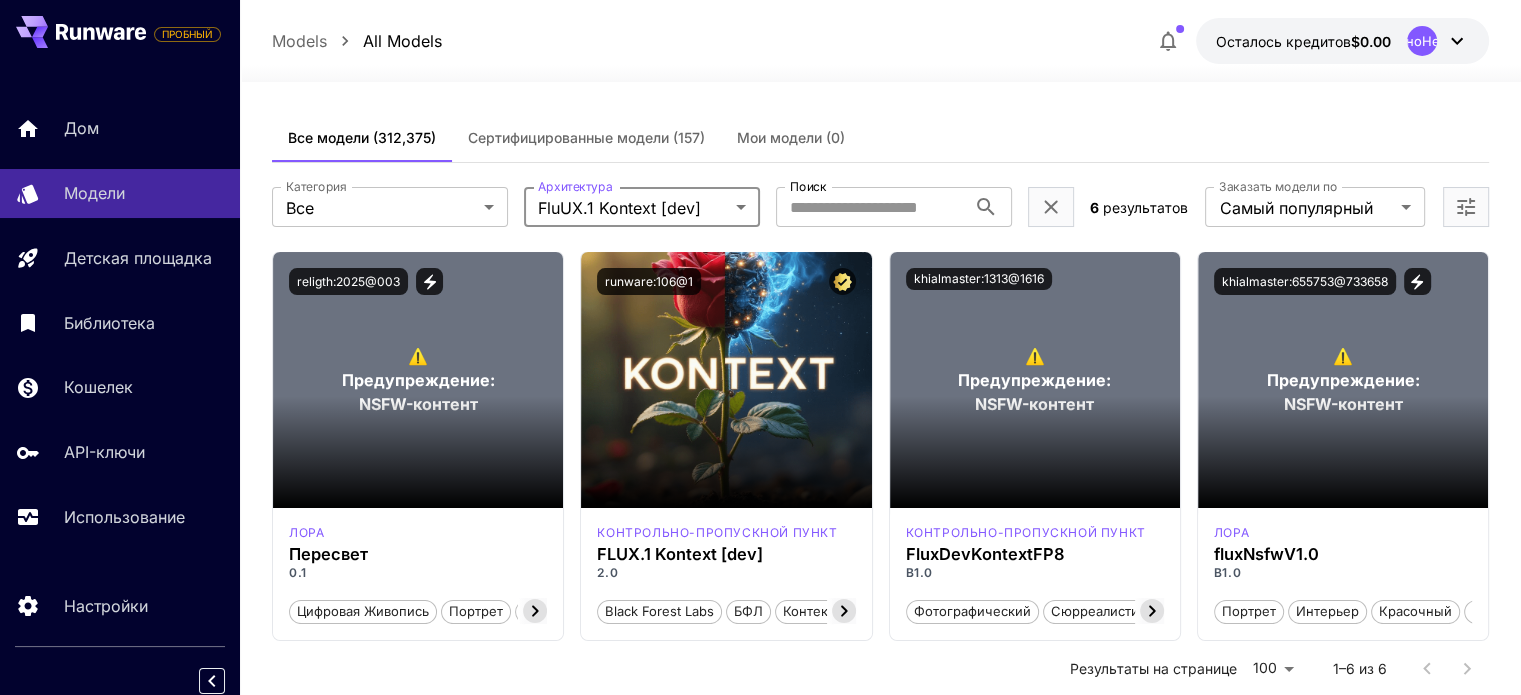 scroll, scrollTop: 0, scrollLeft: 0, axis: both 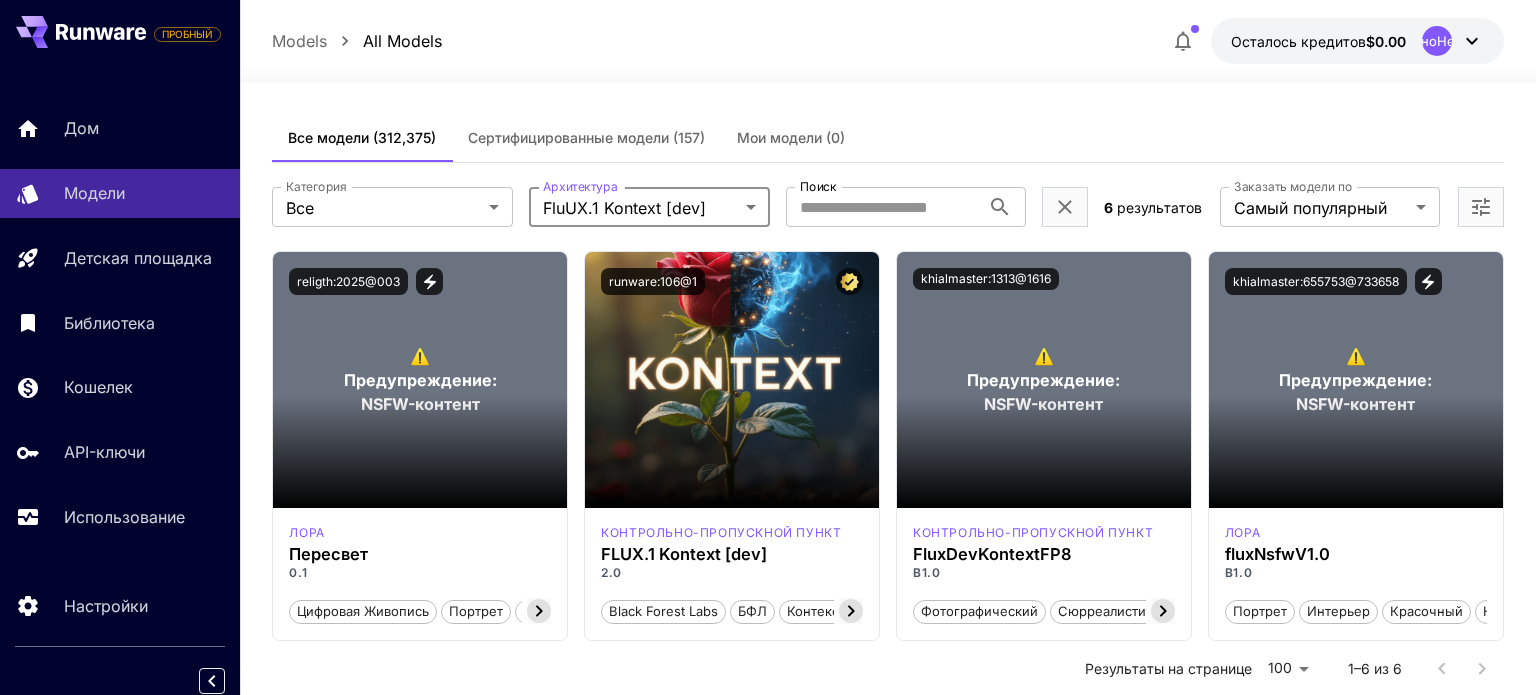 click on "**********" at bounding box center (768, 579) 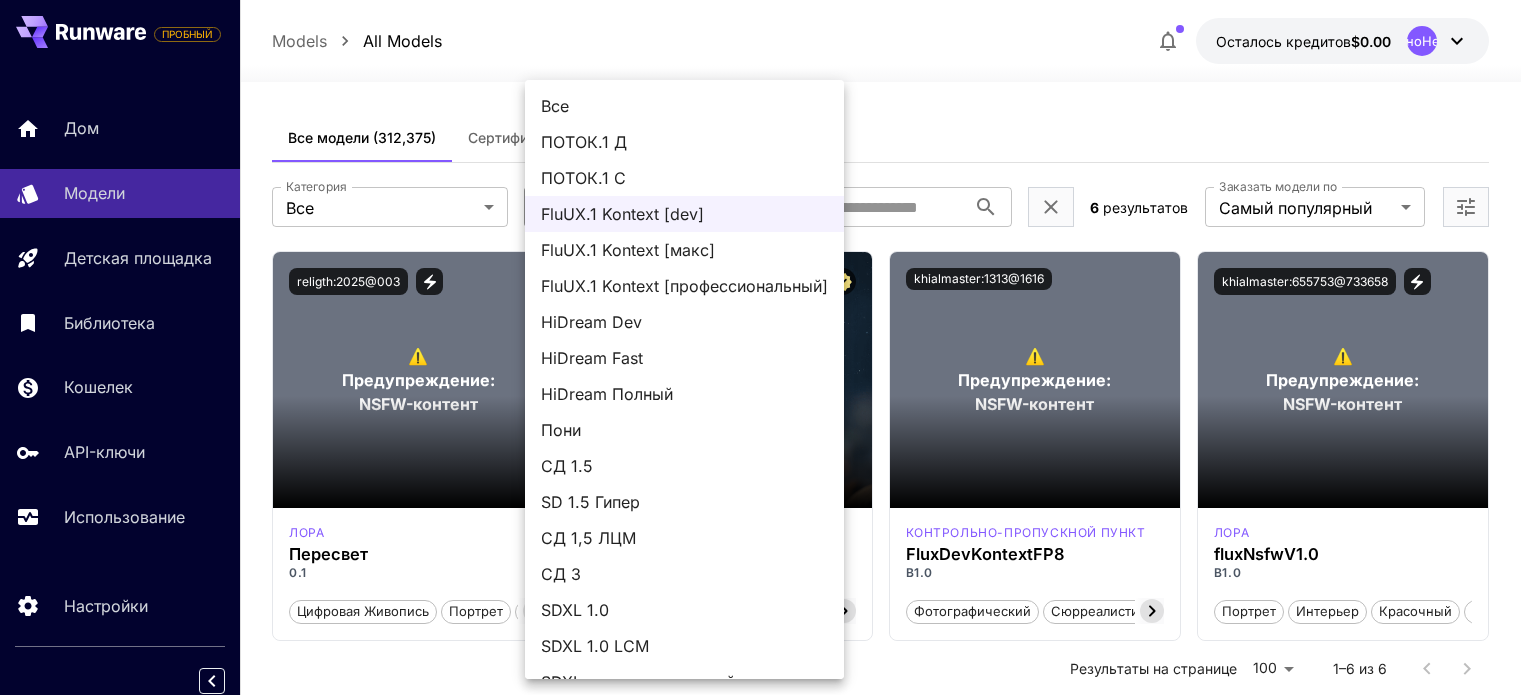 click on "Все" at bounding box center [684, 106] 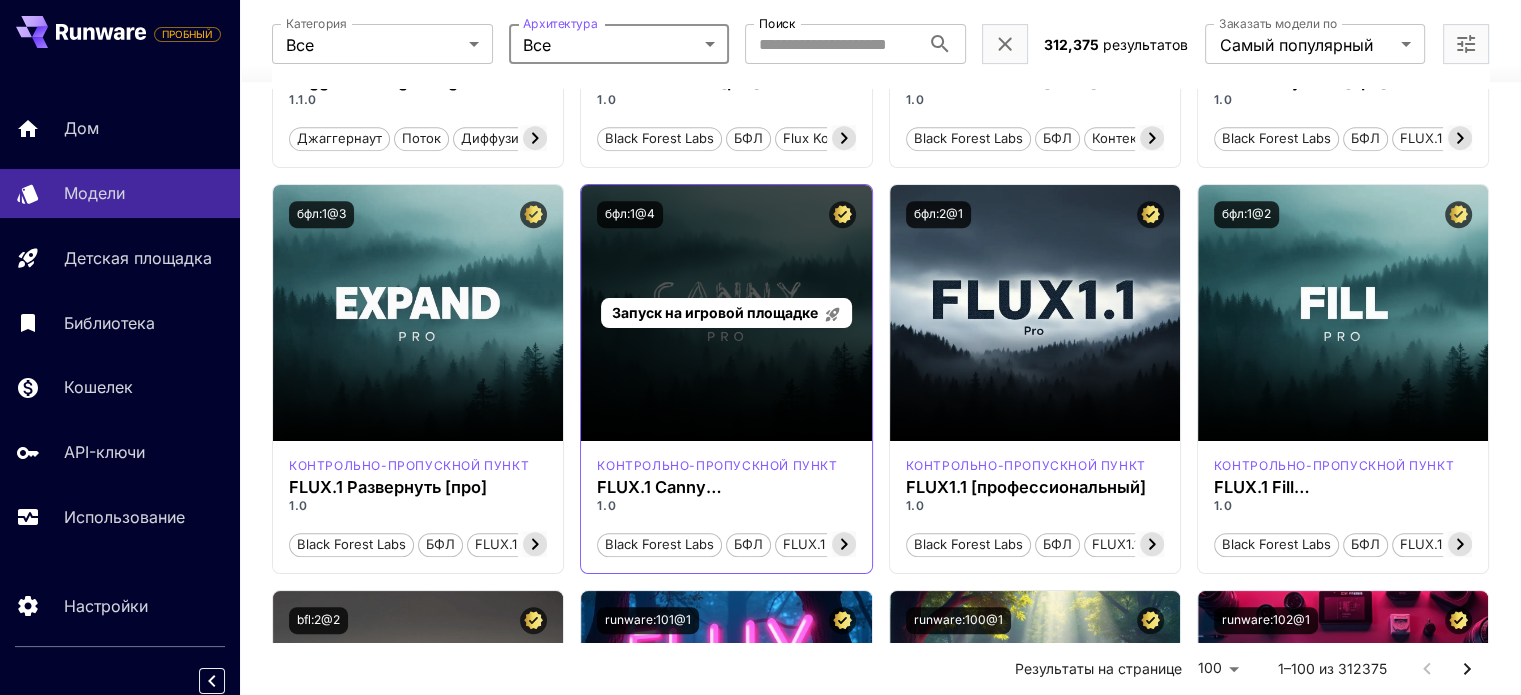 scroll, scrollTop: 1400, scrollLeft: 0, axis: vertical 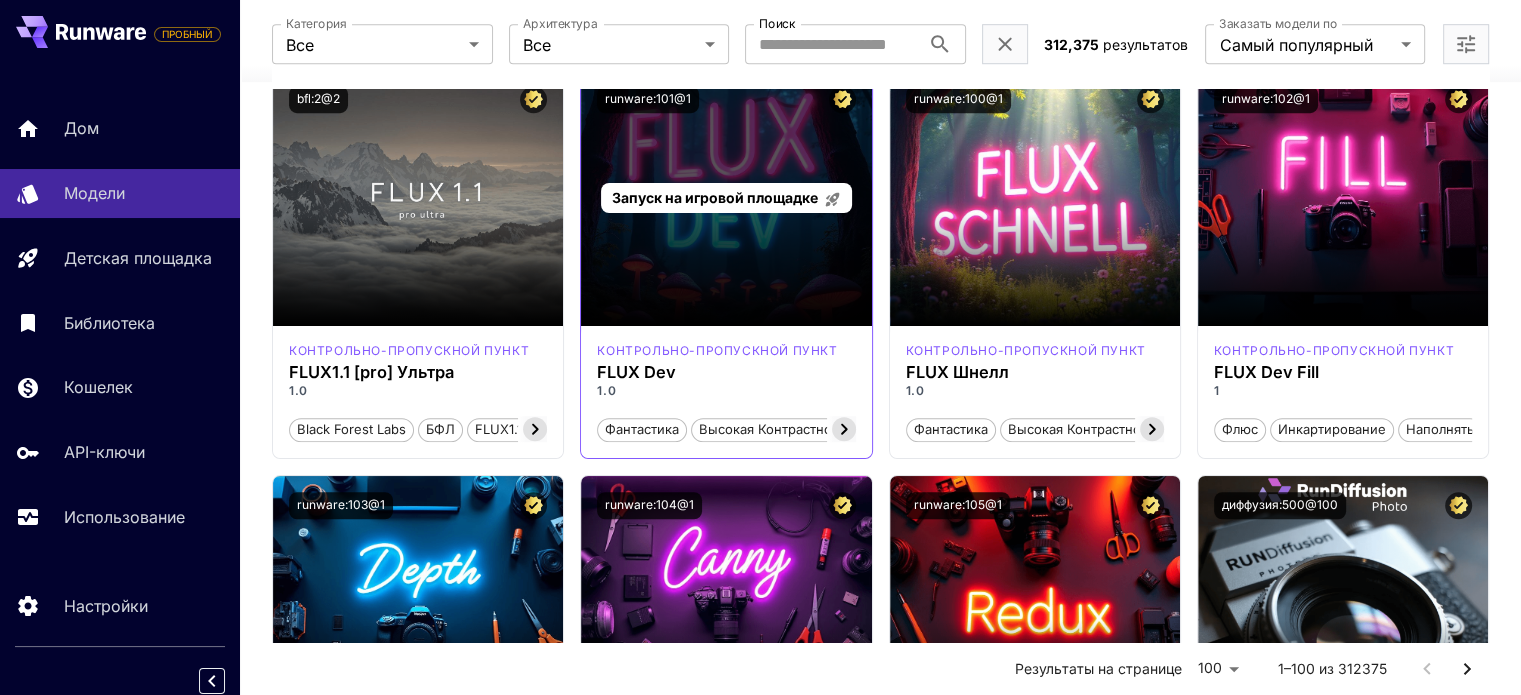 click on "Запуск на игровой площадке" at bounding box center [726, 198] 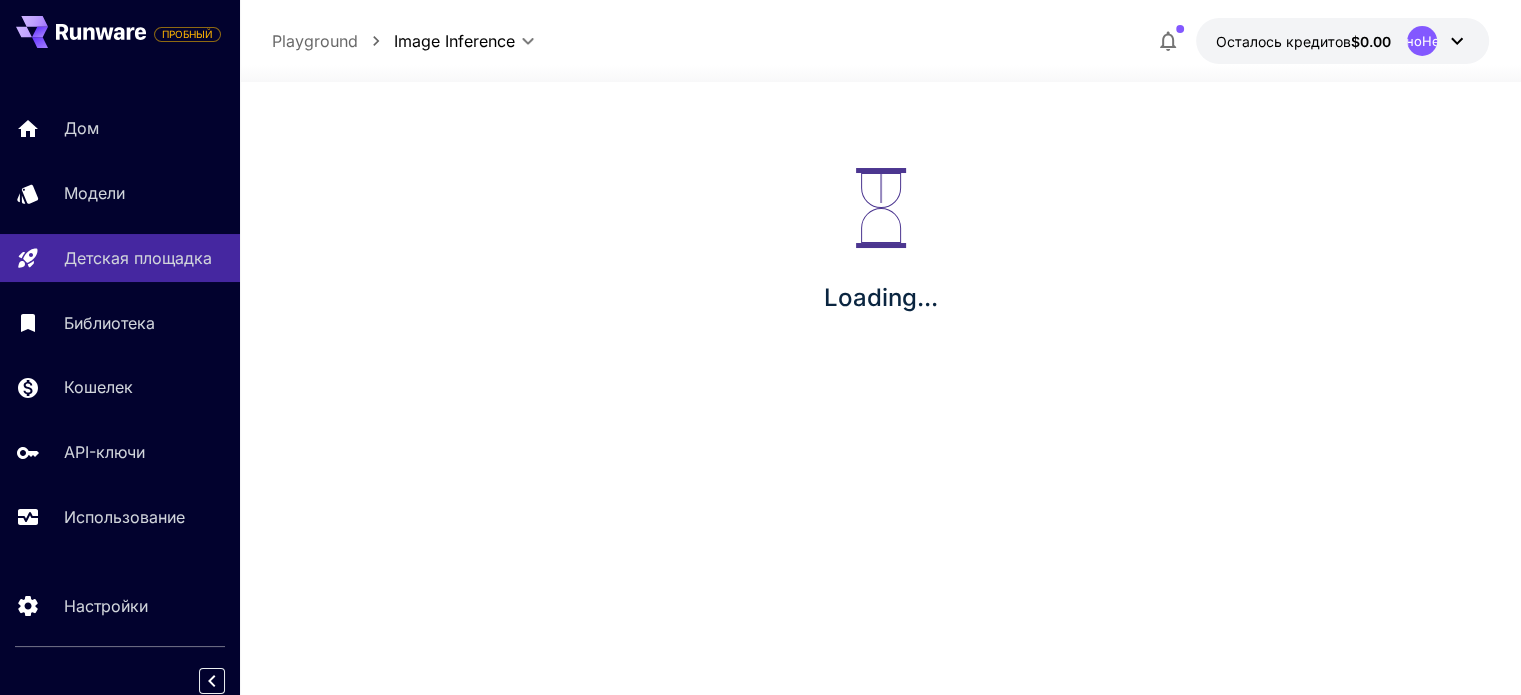 scroll, scrollTop: 0, scrollLeft: 0, axis: both 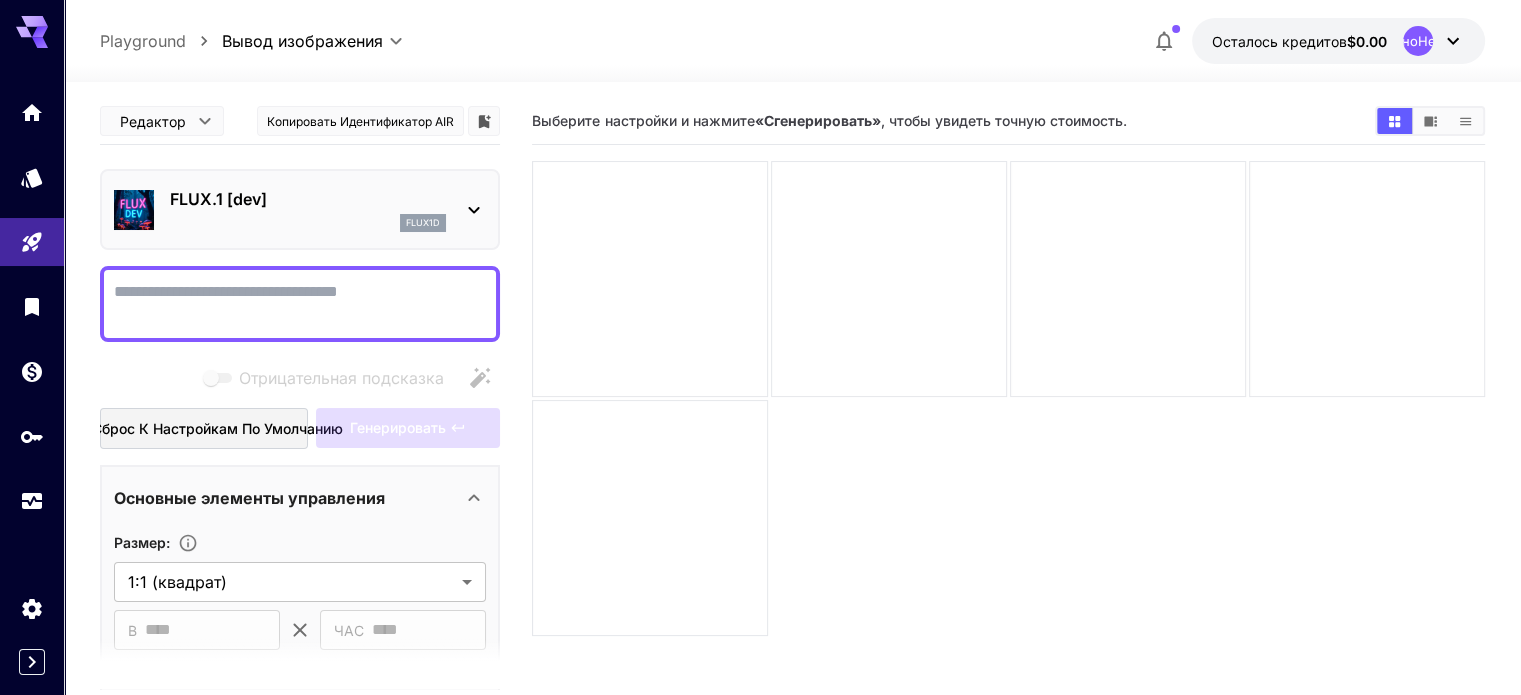 click on "Отрицательная подсказка" at bounding box center [300, 304] 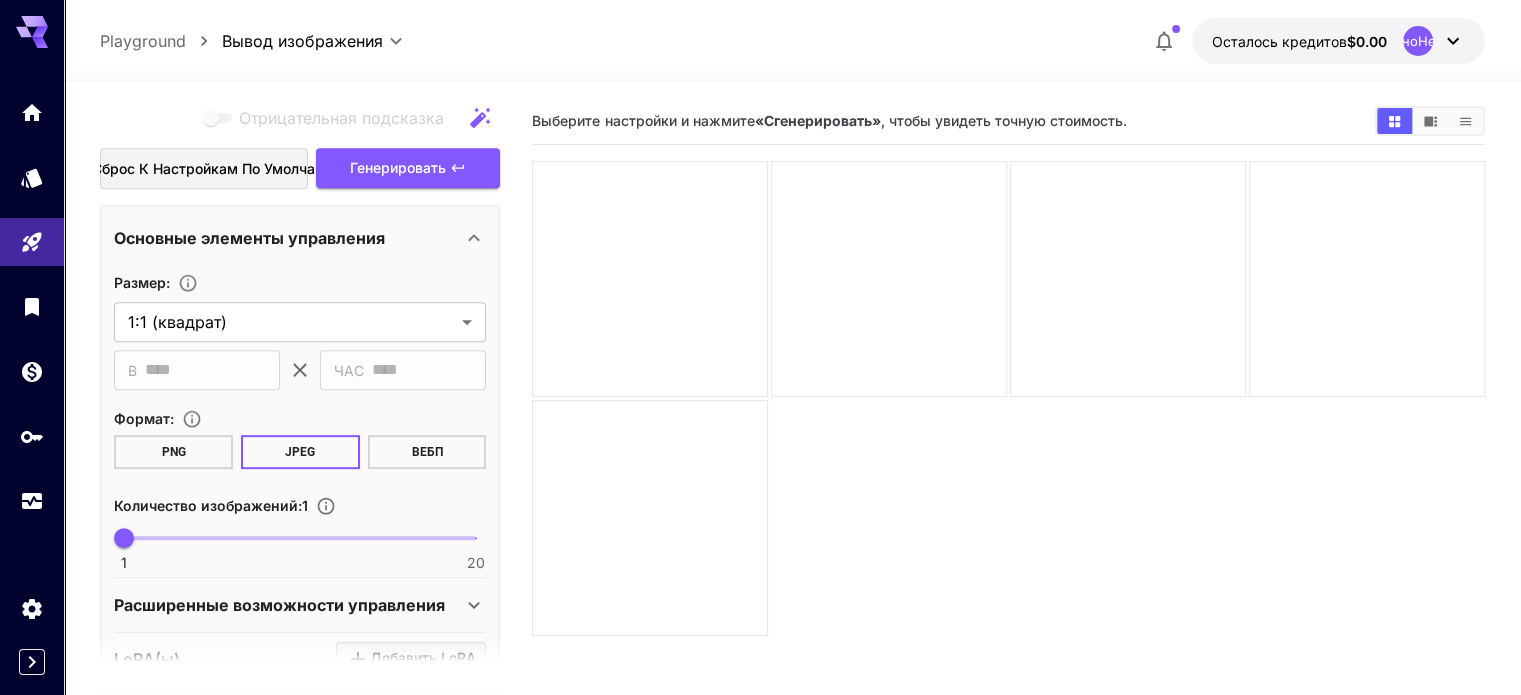 scroll, scrollTop: 933, scrollLeft: 0, axis: vertical 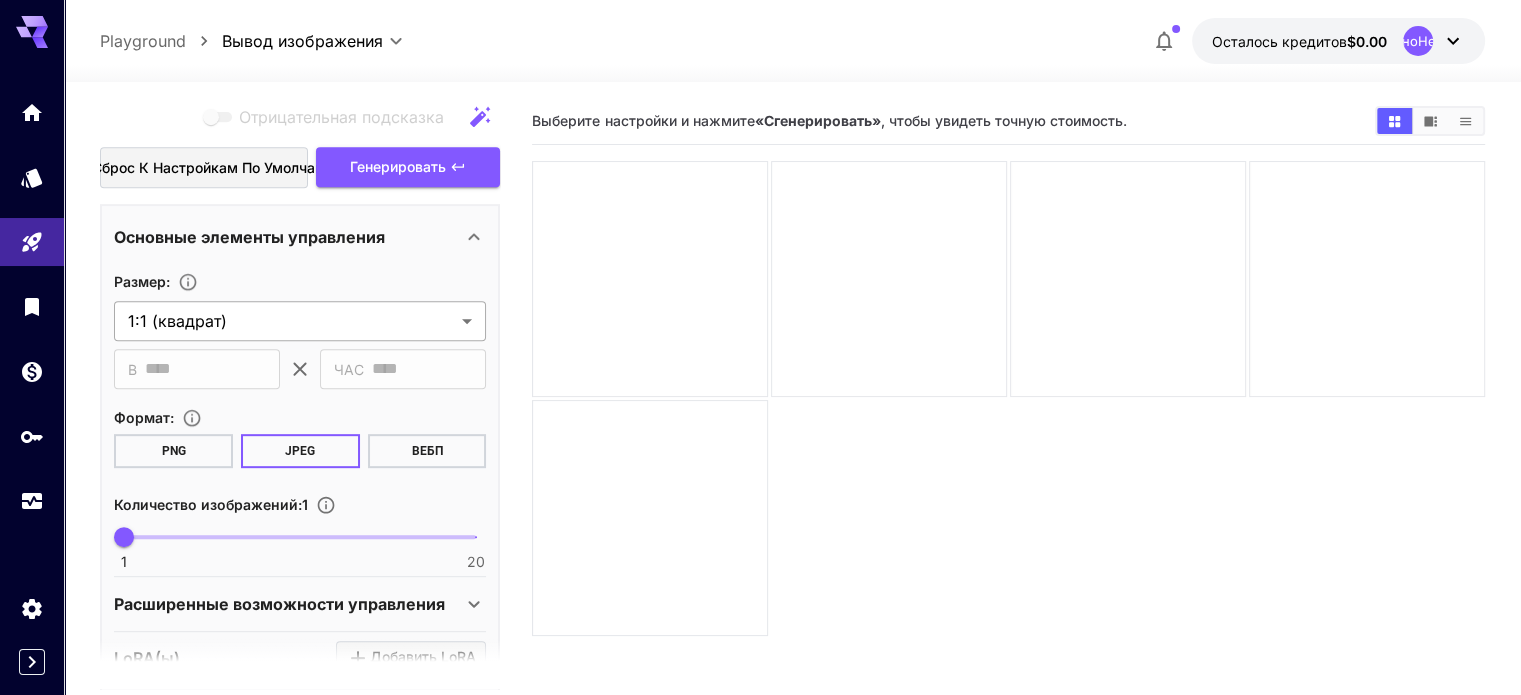 type on "**********" 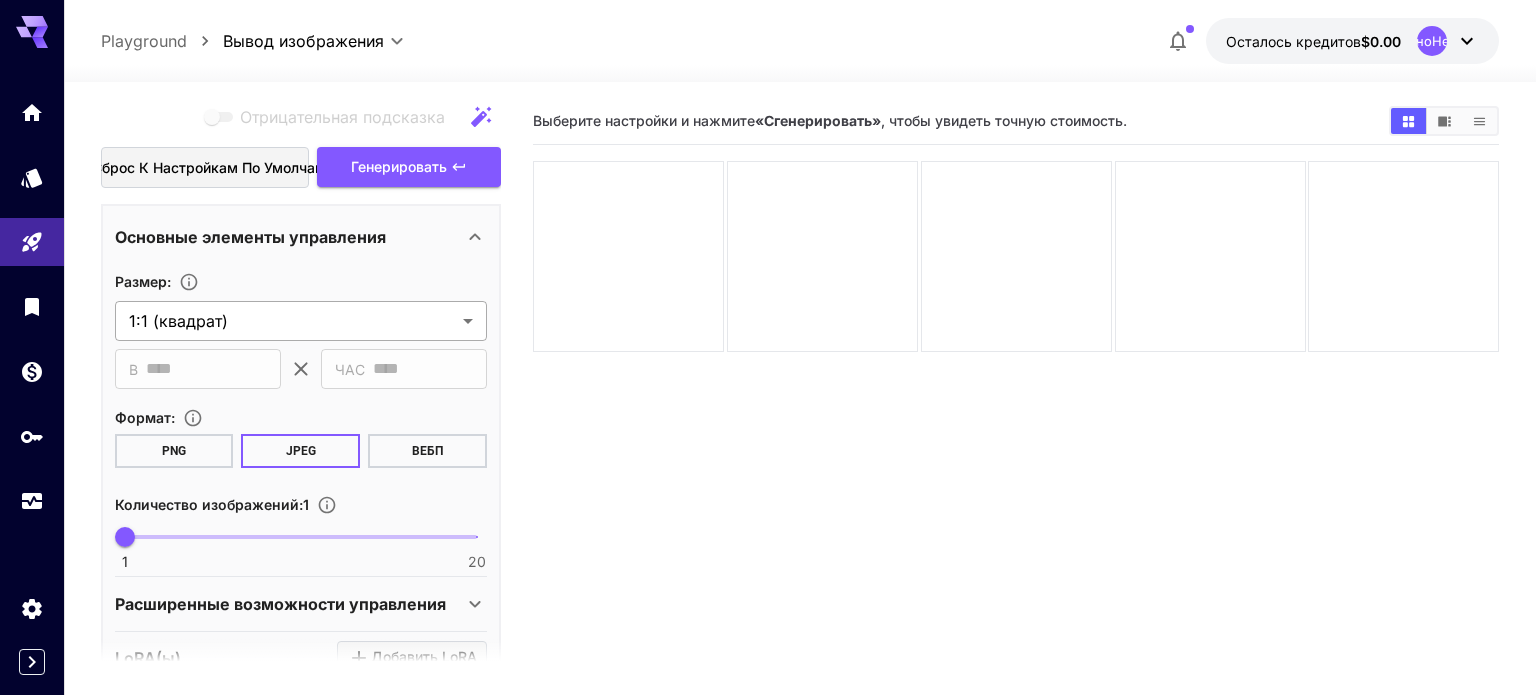 click on "**********" at bounding box center (768, 426) 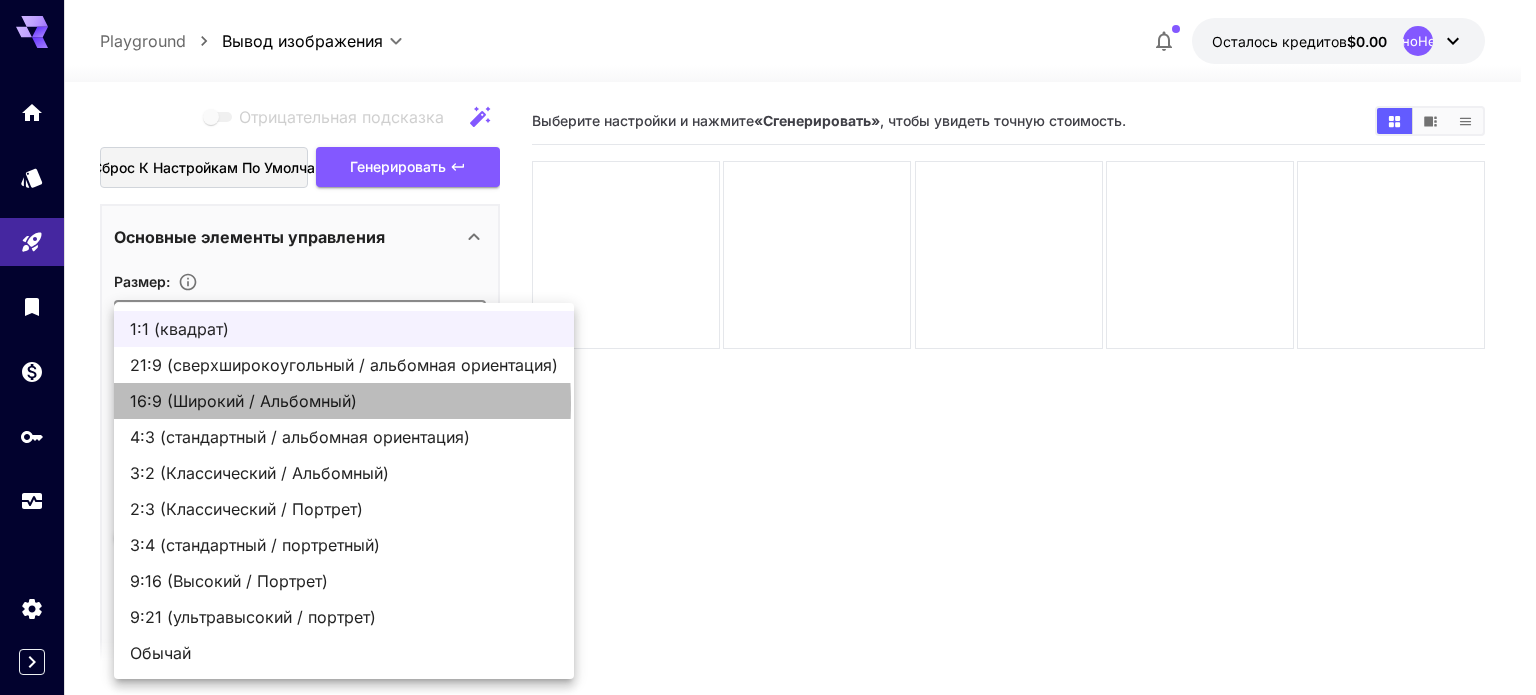 click on "16:9 (Широкий / Альбомный)" at bounding box center (243, 401) 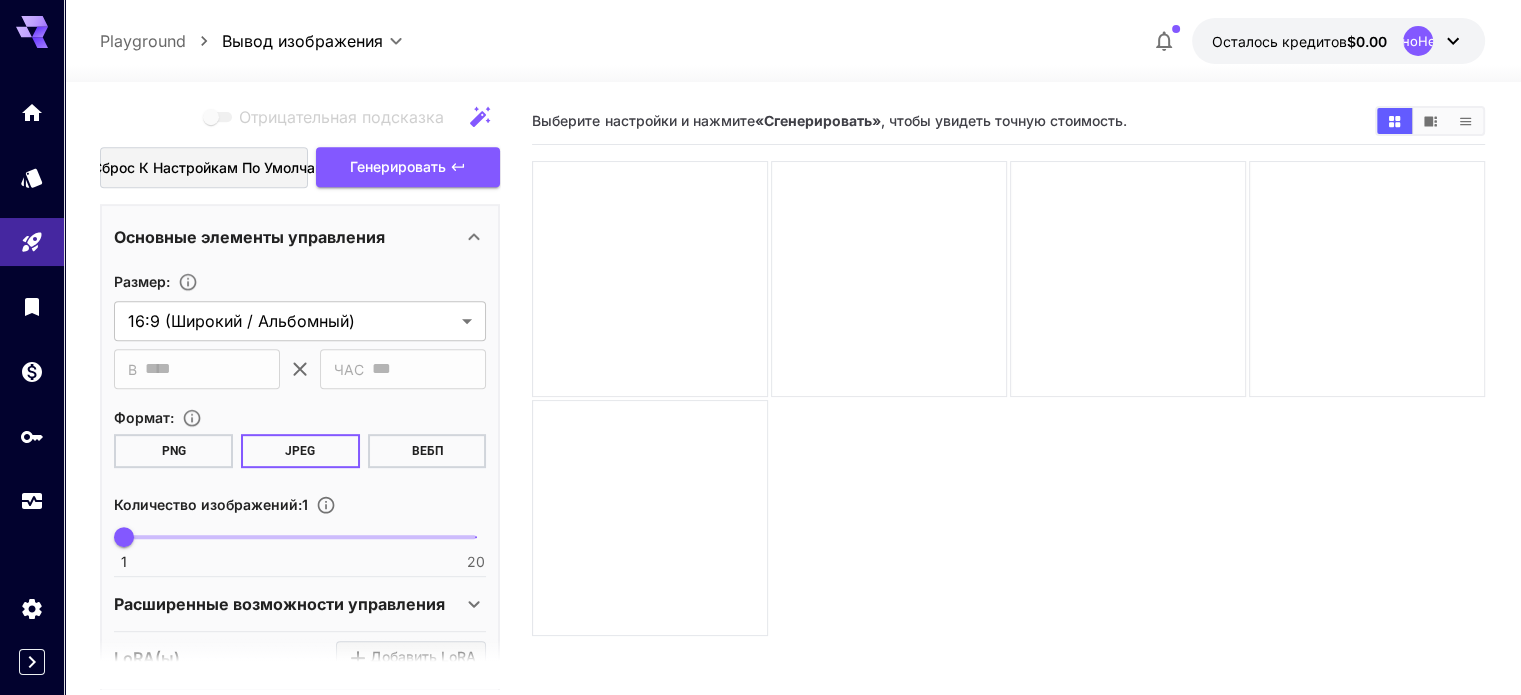 click on "PNG" at bounding box center (173, 451) 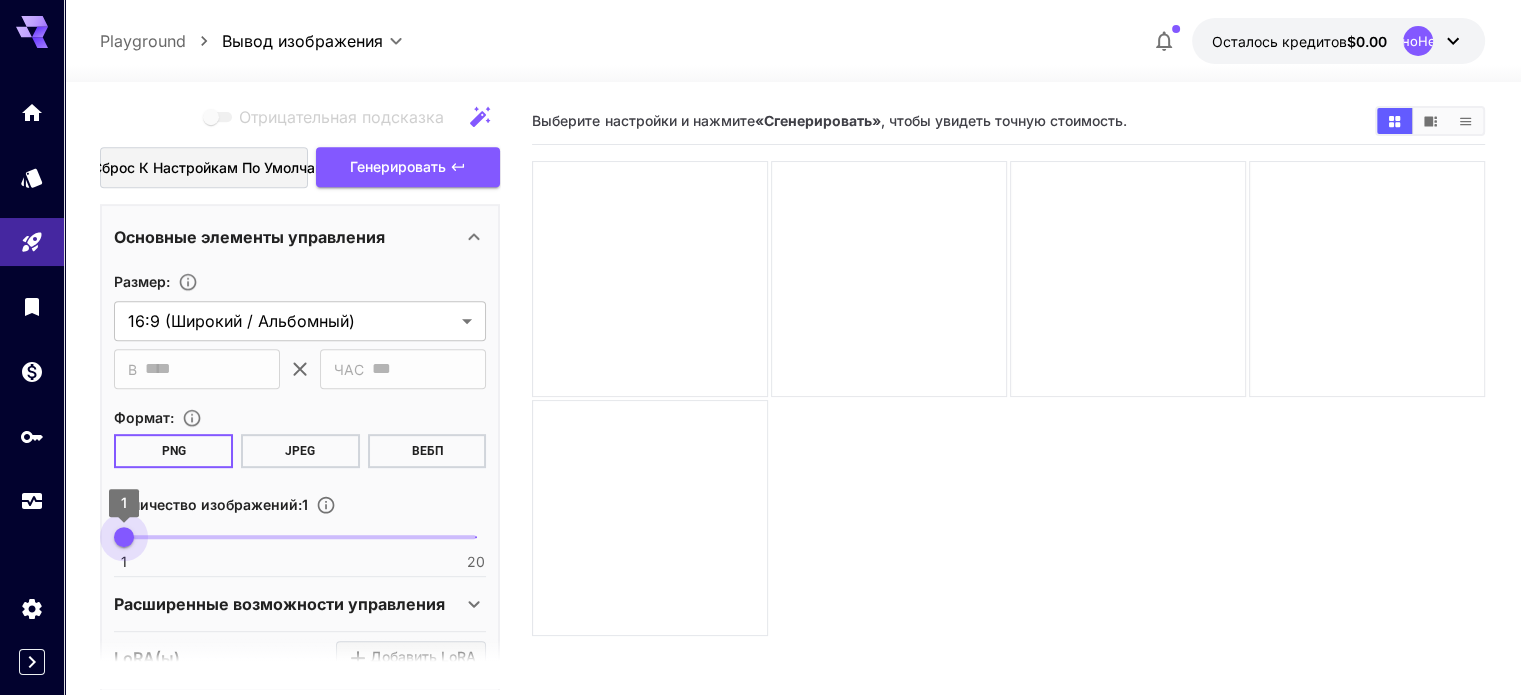 click on "1" at bounding box center (124, 537) 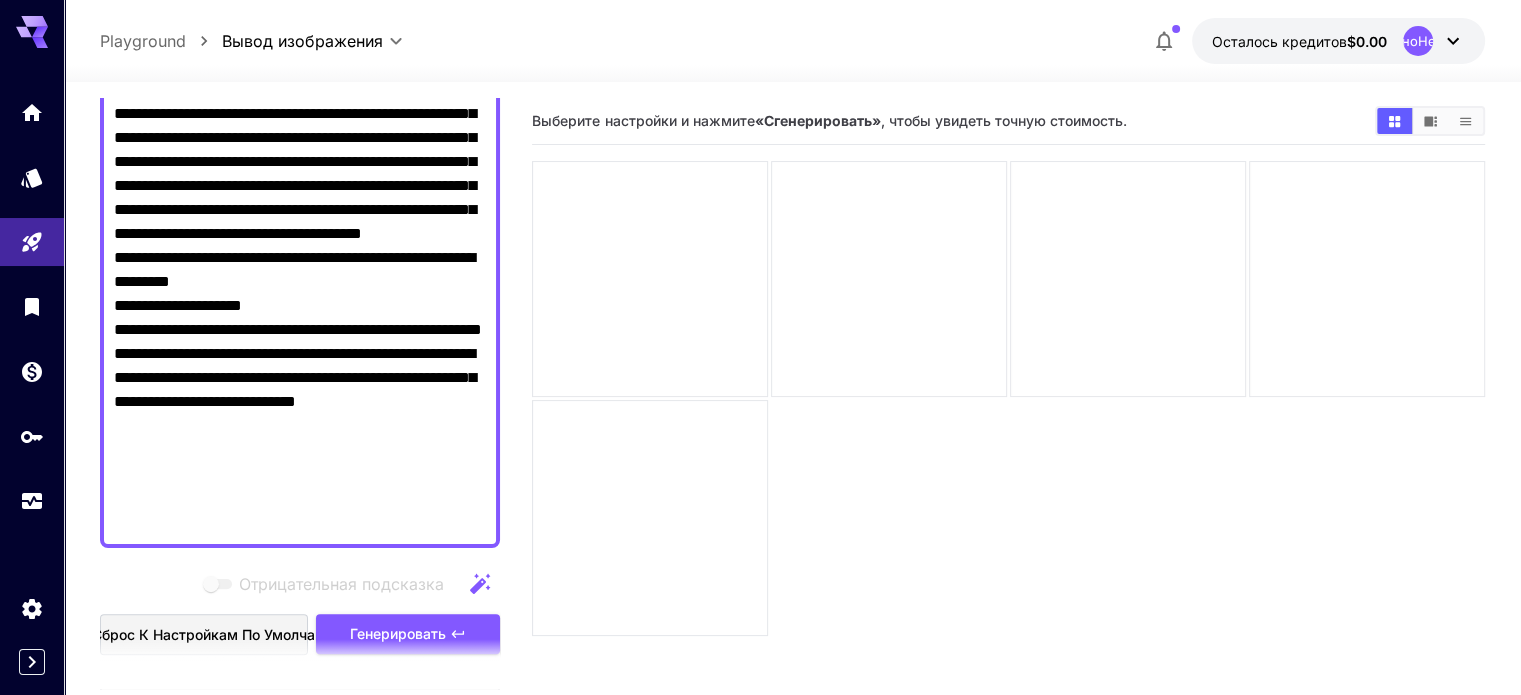 scroll, scrollTop: 700, scrollLeft: 0, axis: vertical 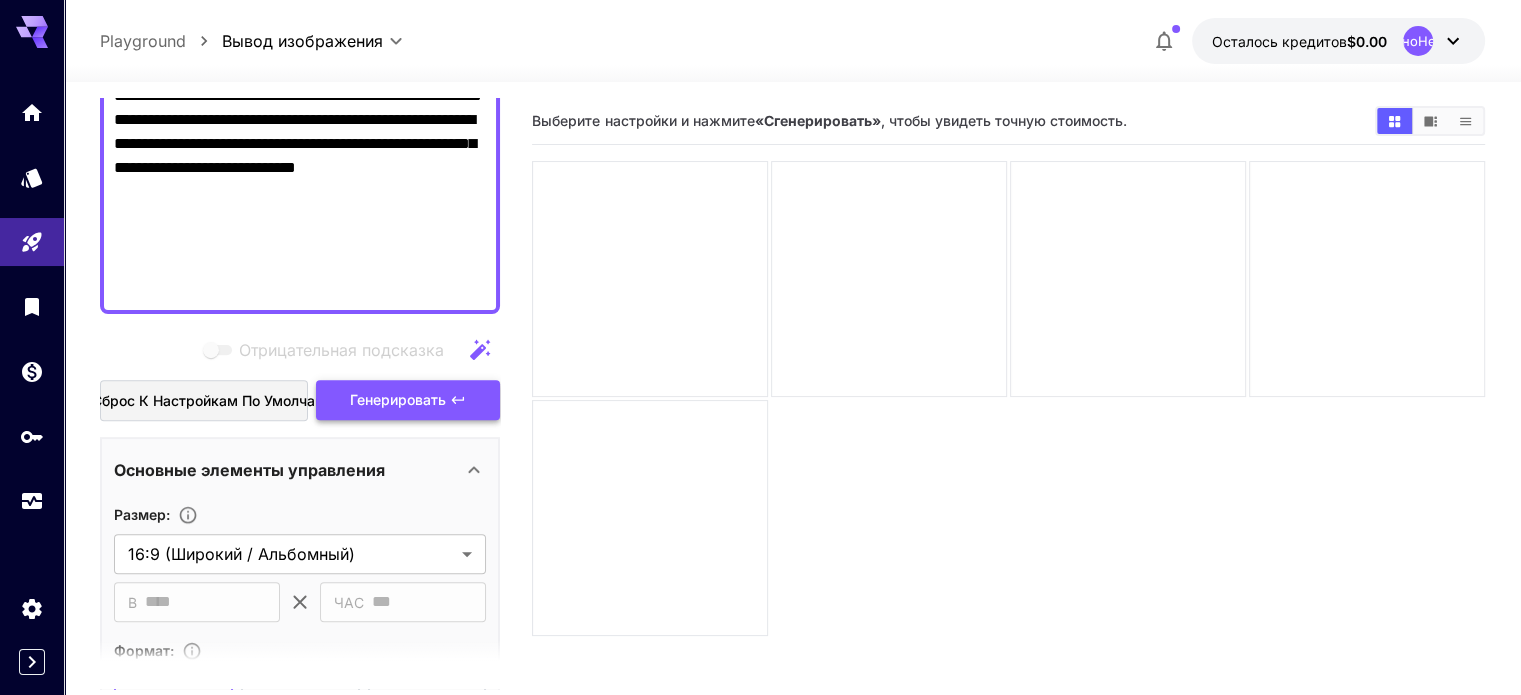 click on "Генерировать" at bounding box center [398, 399] 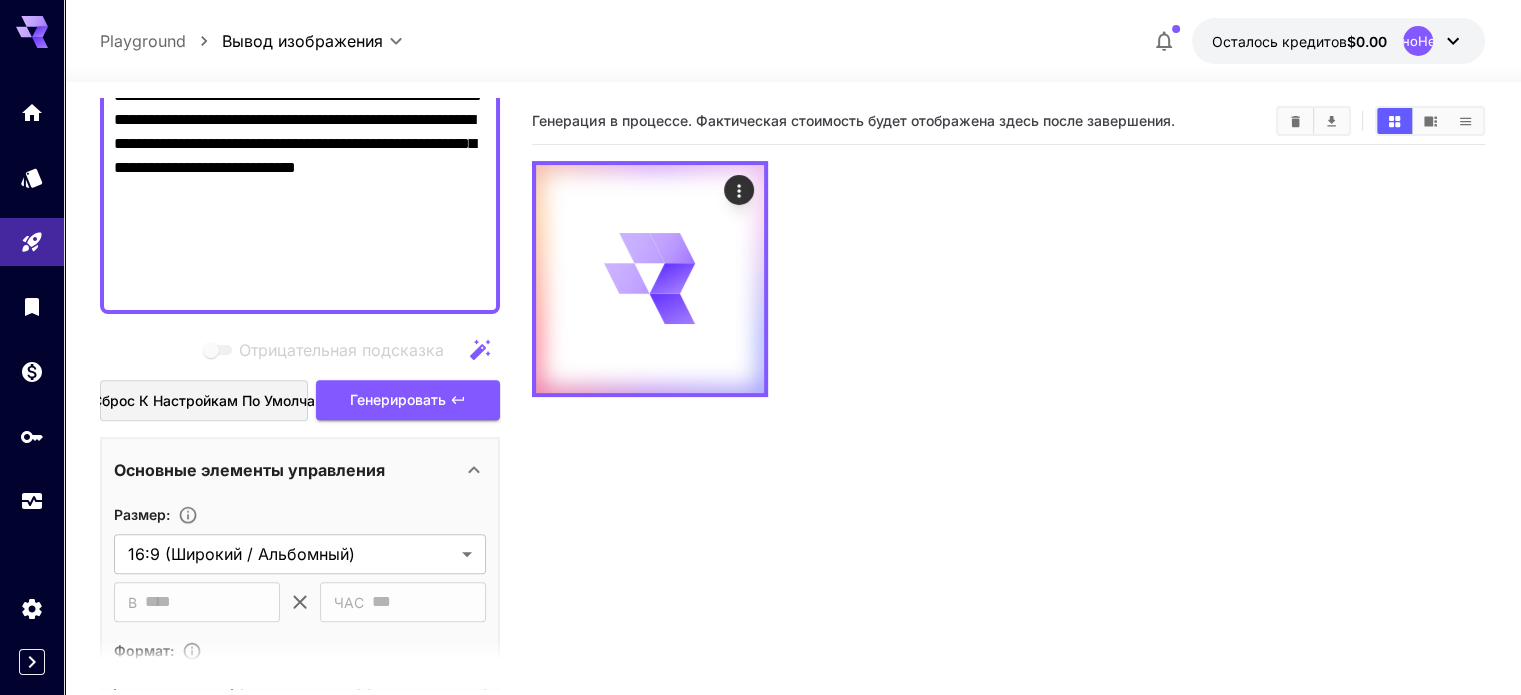 click 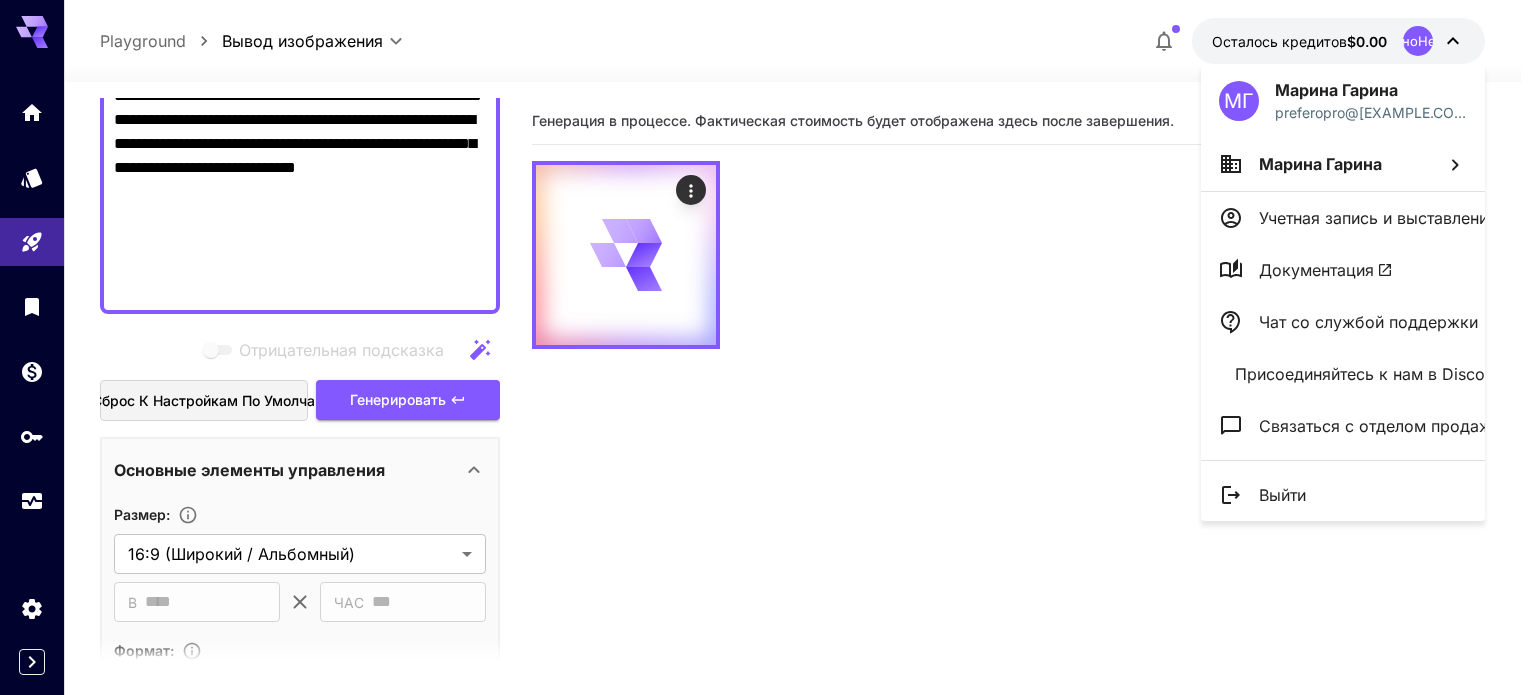 click at bounding box center [768, 347] 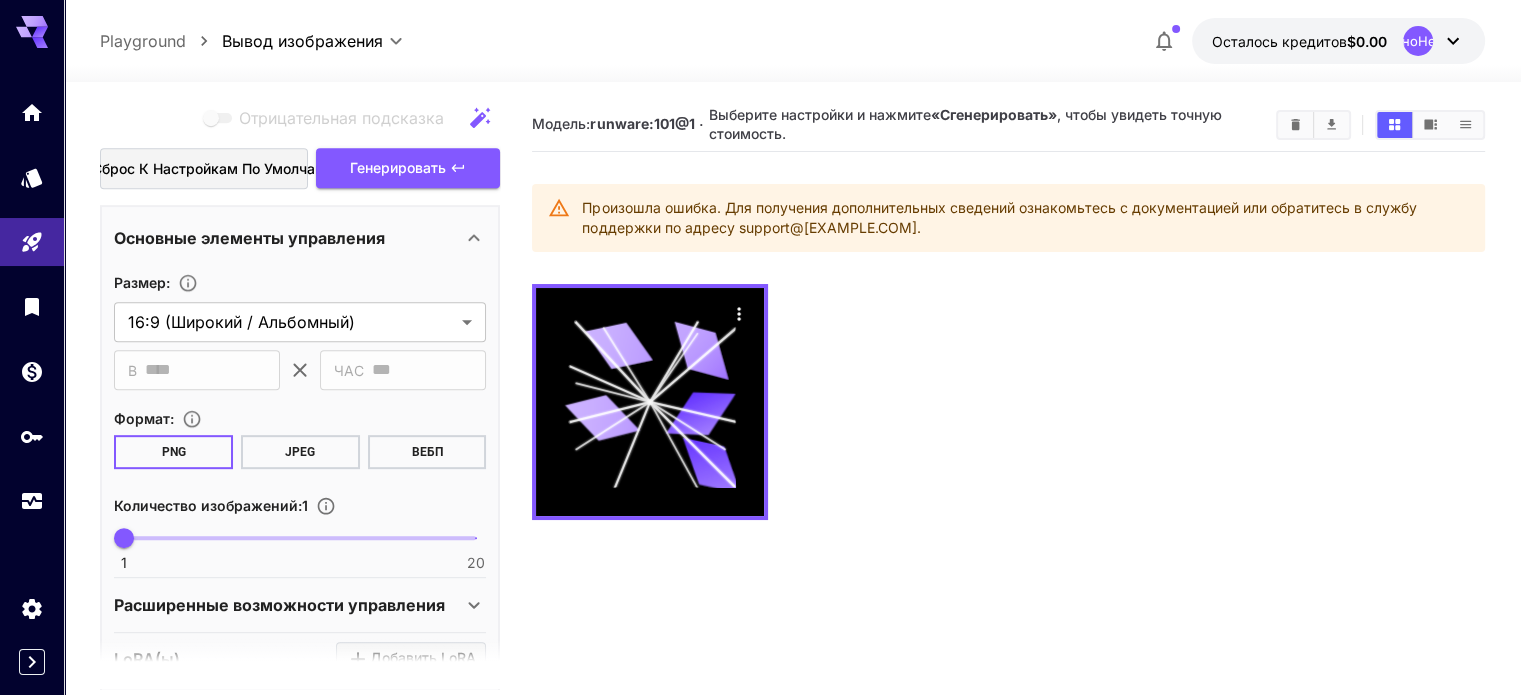 scroll, scrollTop: 933, scrollLeft: 0, axis: vertical 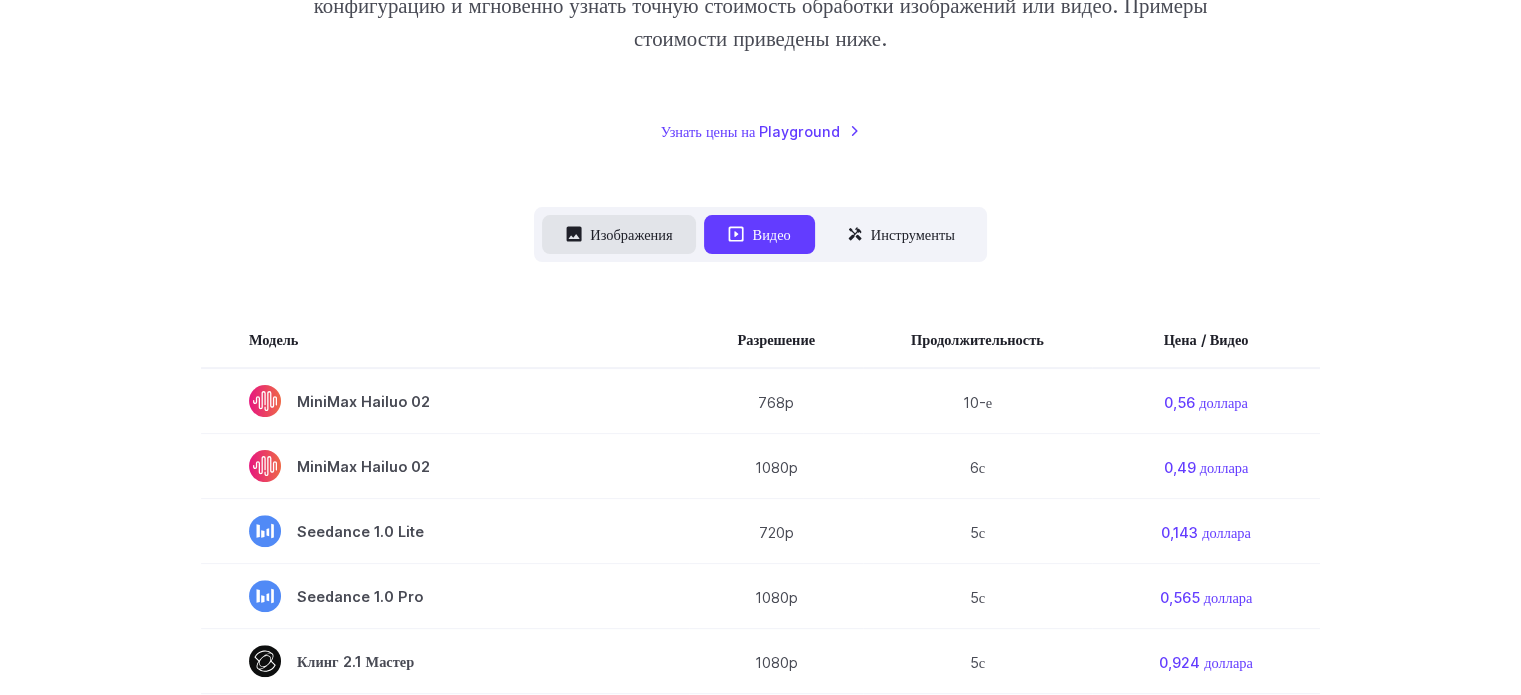 click on "Изображения" at bounding box center (619, 234) 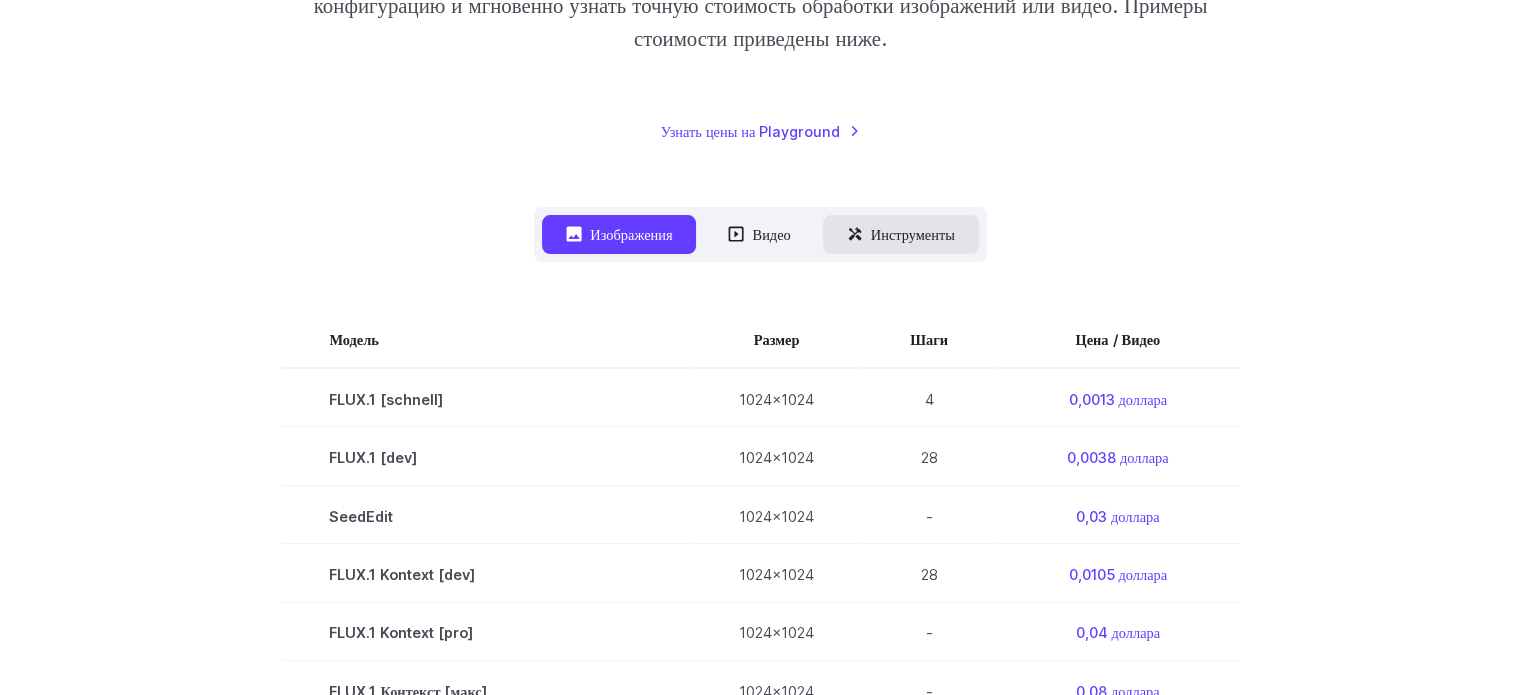 click on "Инструменты" at bounding box center (913, 234) 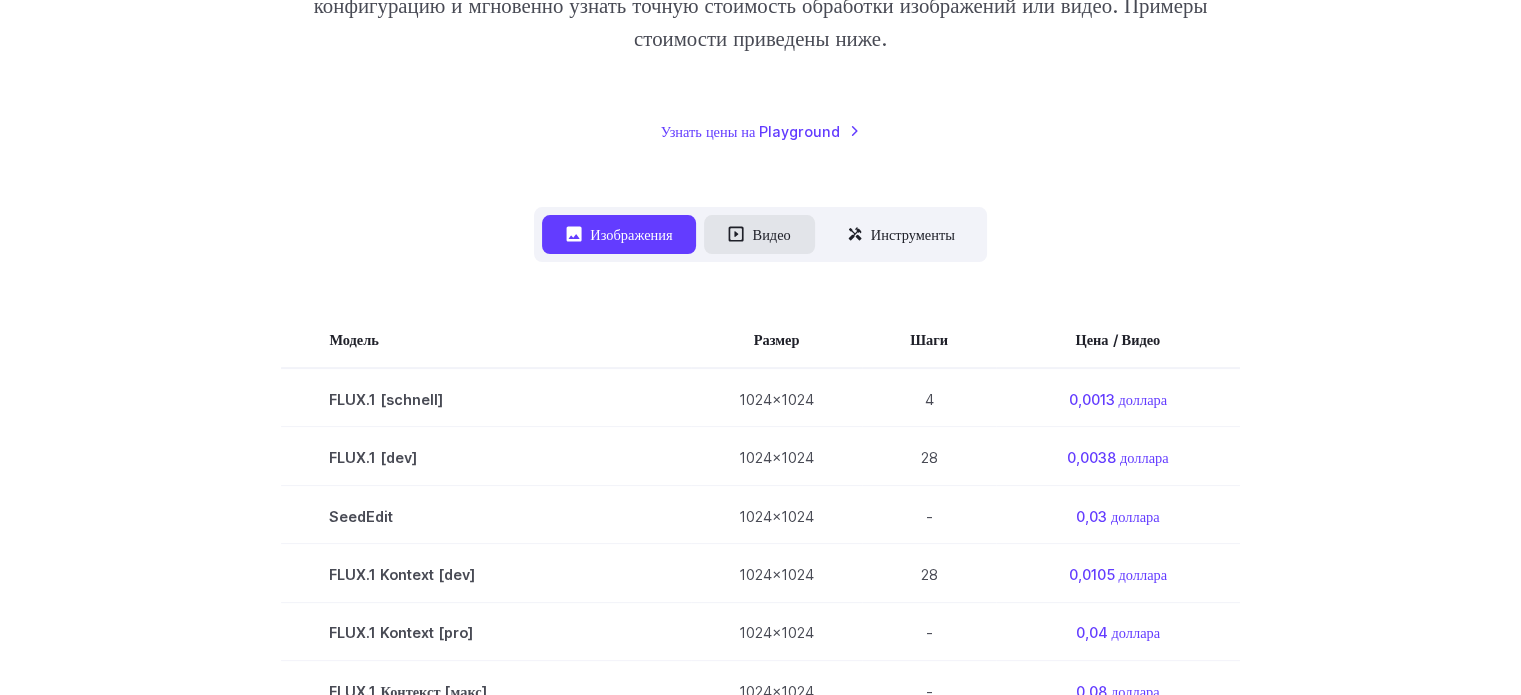 click on "Видео" at bounding box center [771, 234] 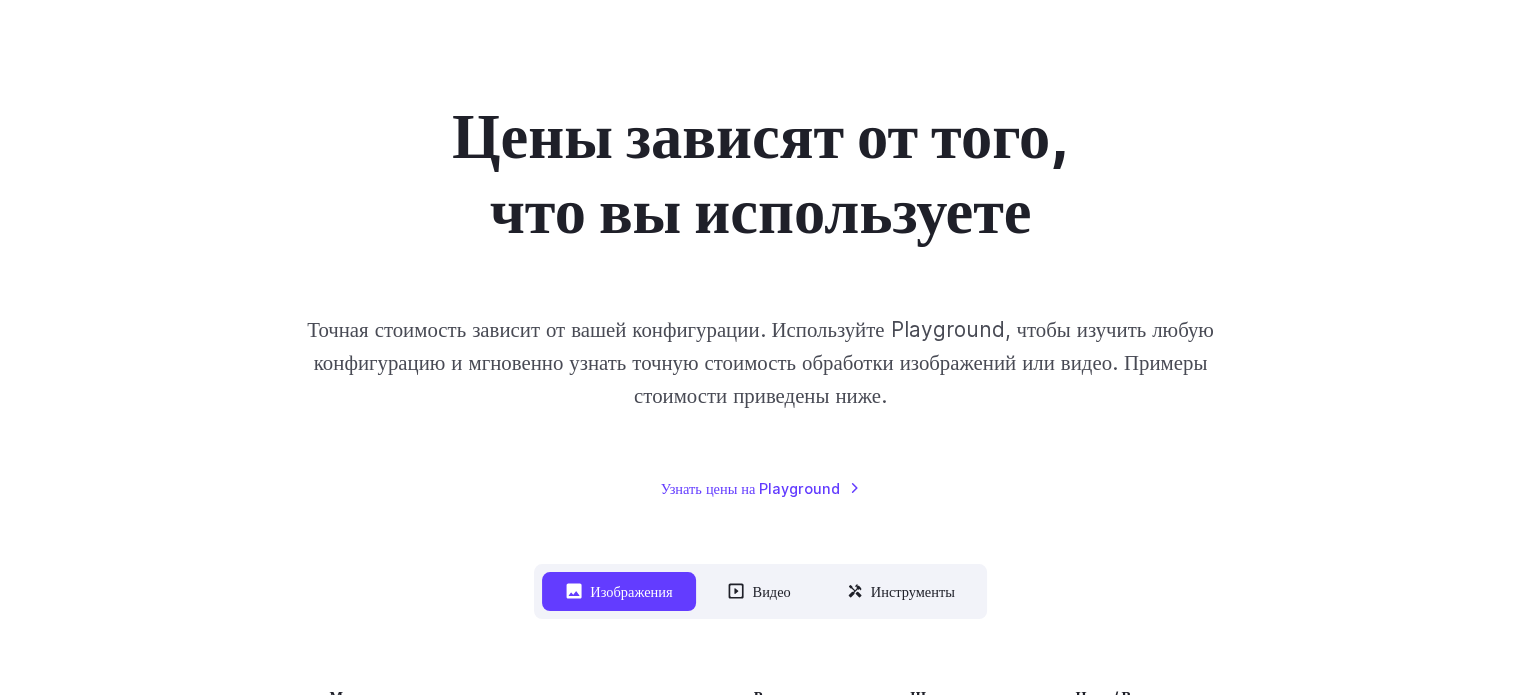 scroll, scrollTop: 233, scrollLeft: 0, axis: vertical 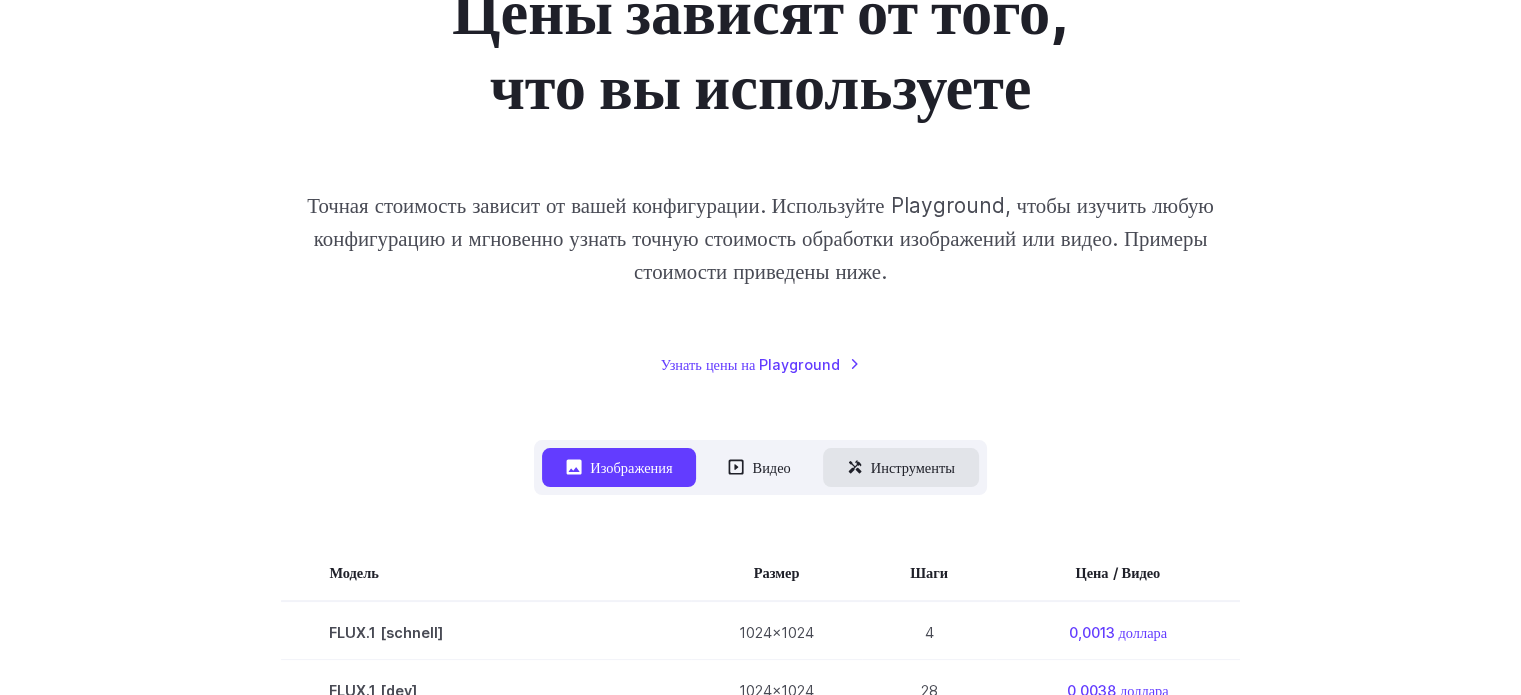 click on "Инструменты" at bounding box center (913, 467) 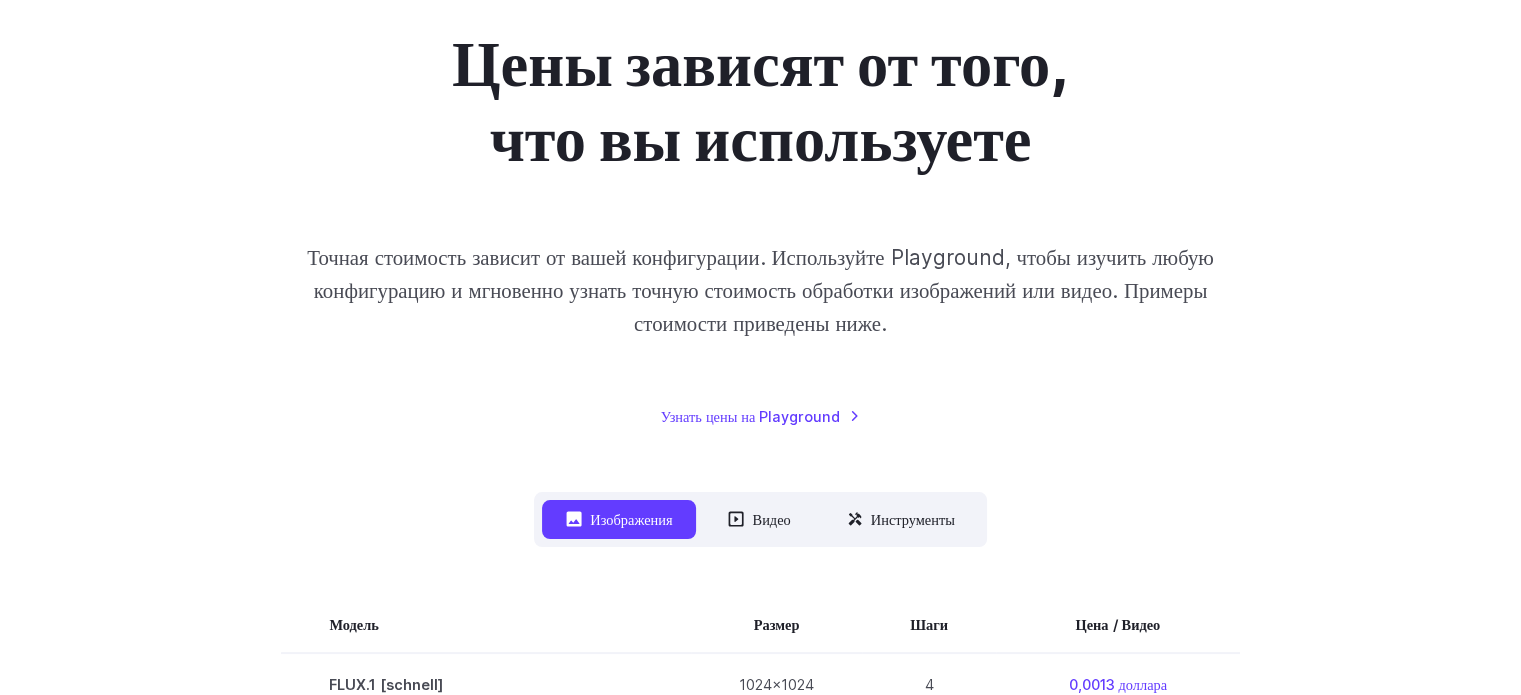 scroll, scrollTop: 466, scrollLeft: 0, axis: vertical 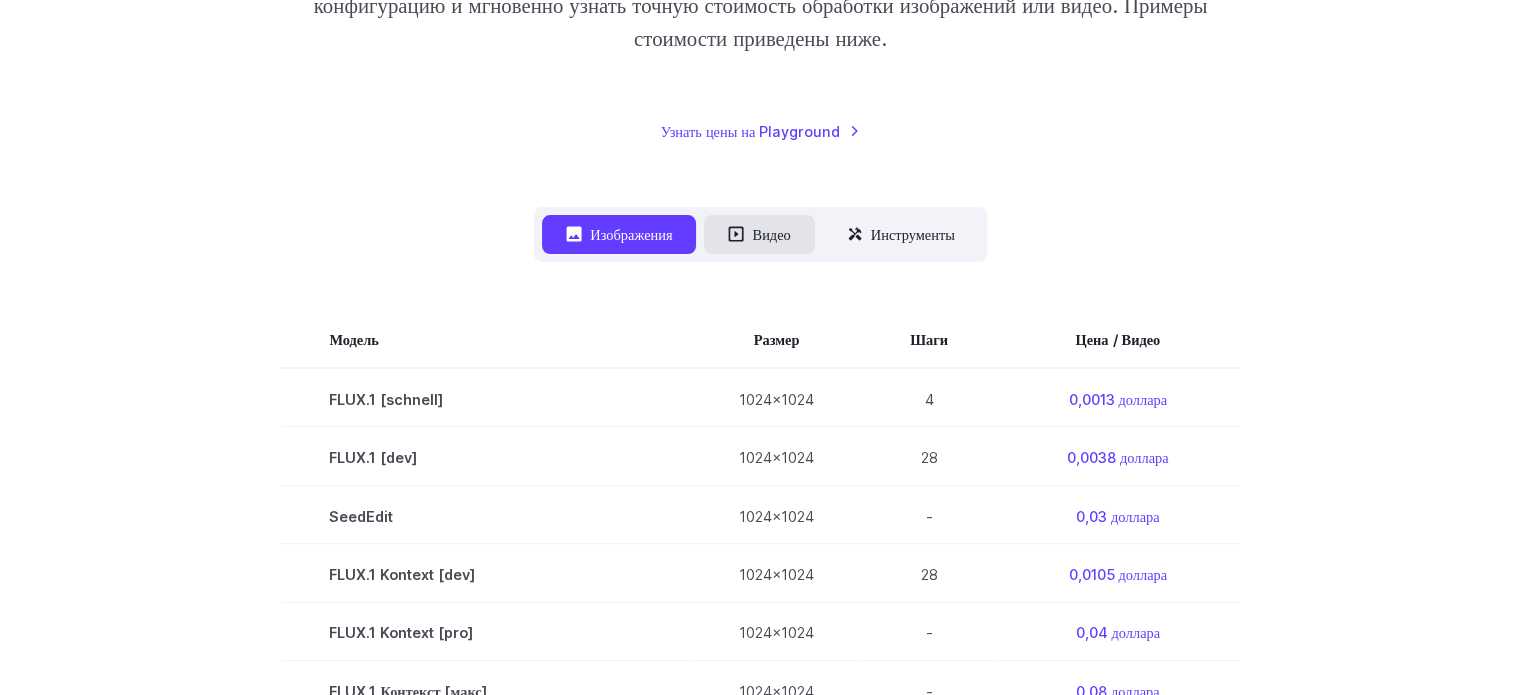 click on "Видео" at bounding box center [771, 234] 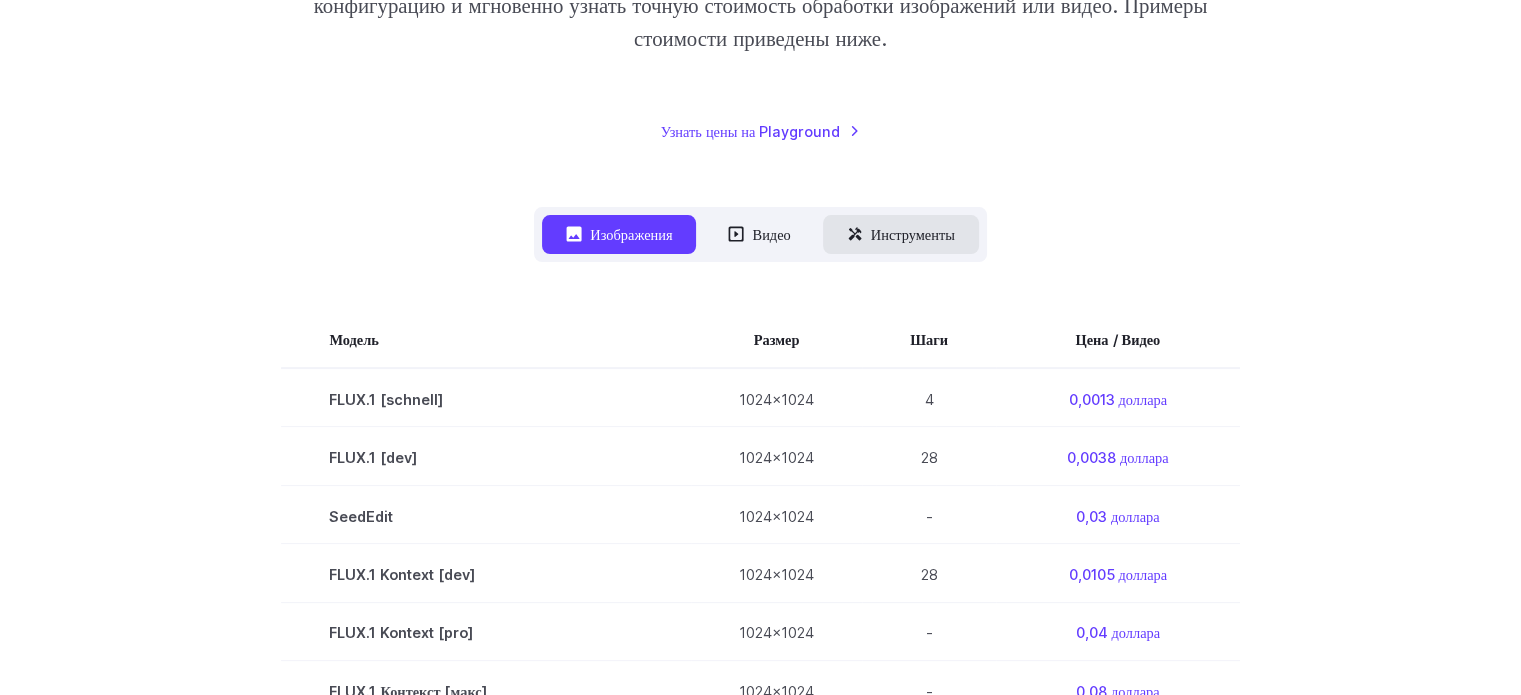 click on "Инструменты" at bounding box center [913, 234] 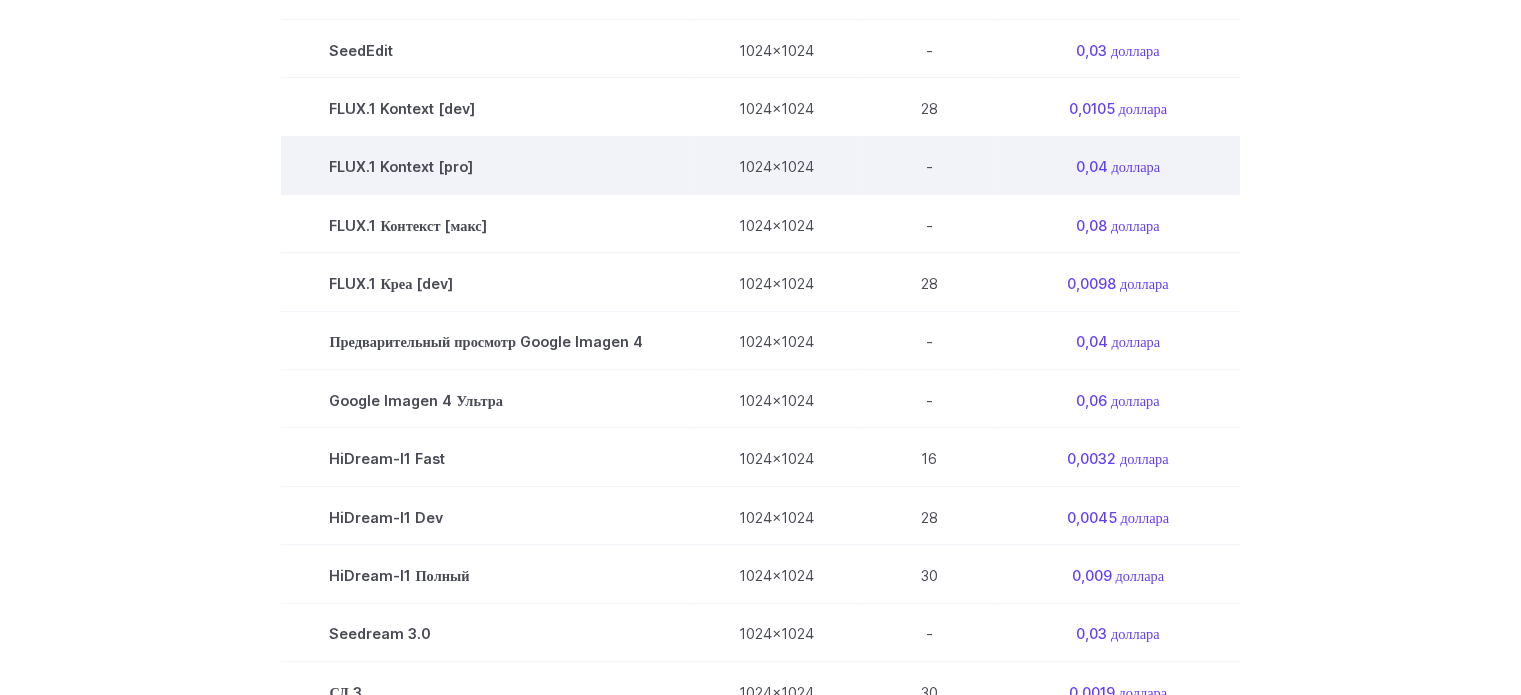 scroll, scrollTop: 933, scrollLeft: 0, axis: vertical 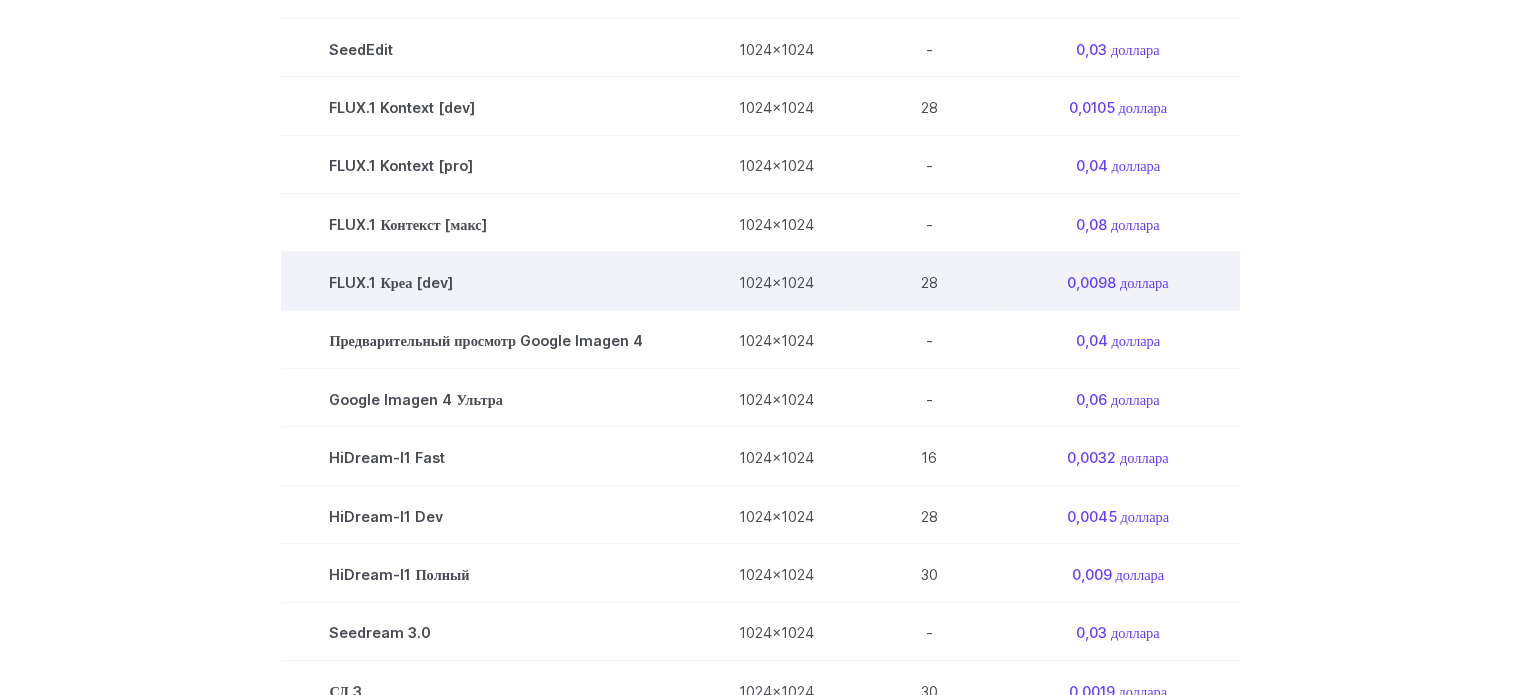 click on "FLUX.1 Креа [dev]" at bounding box center (391, 282) 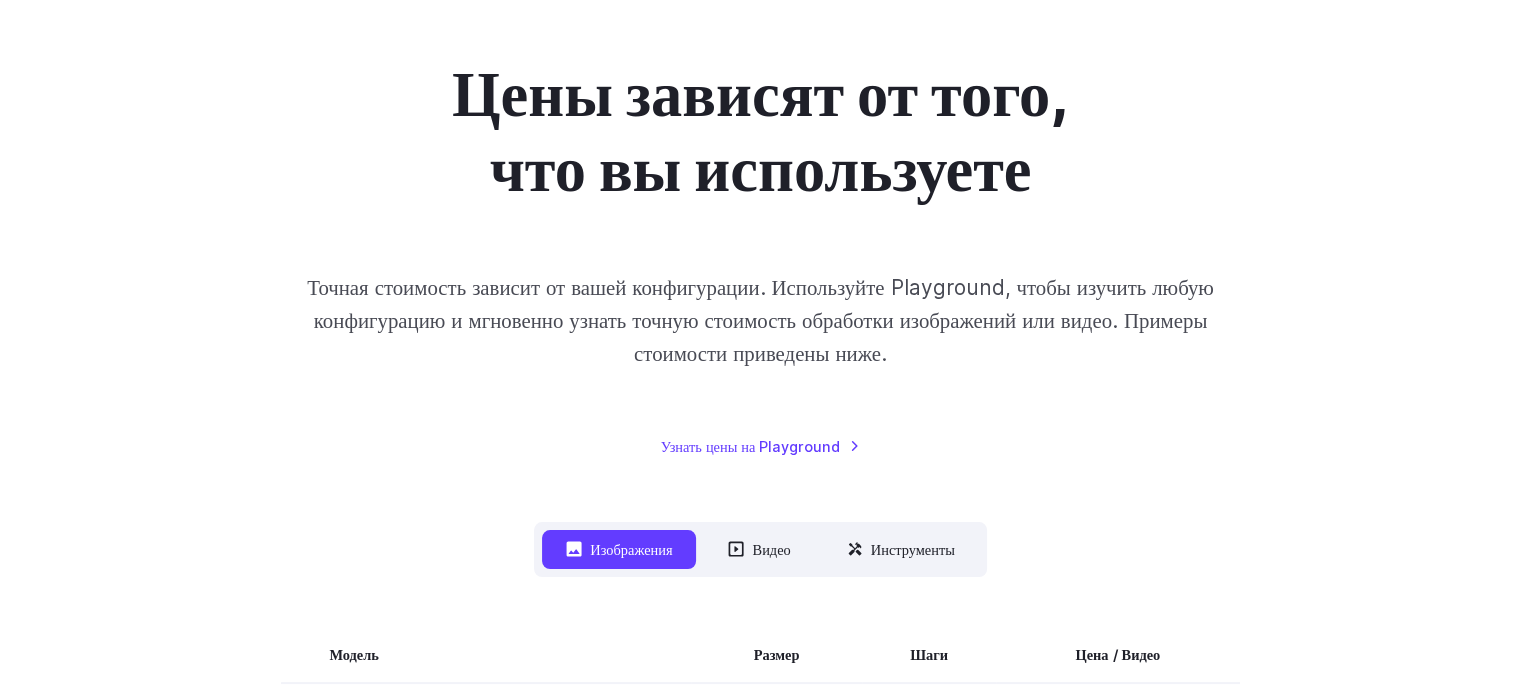 scroll, scrollTop: 466, scrollLeft: 0, axis: vertical 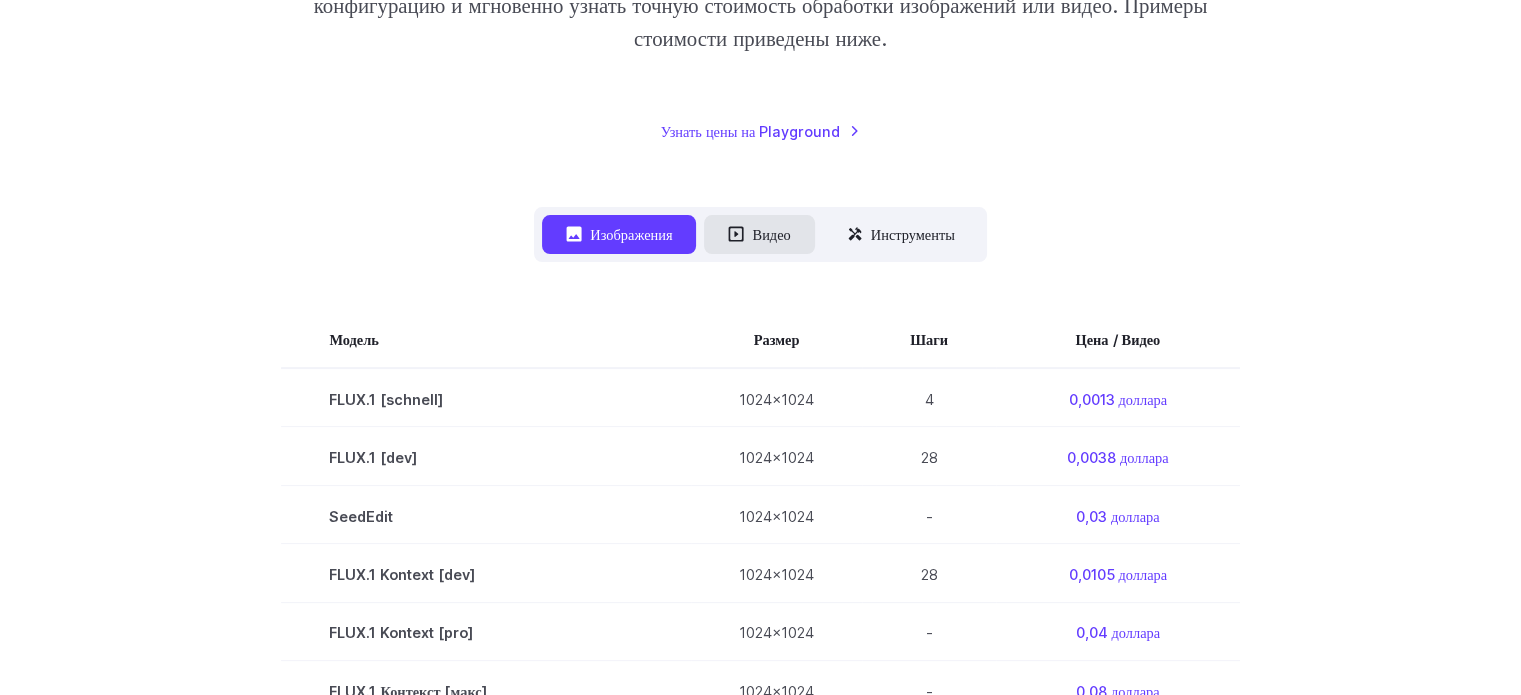 click 